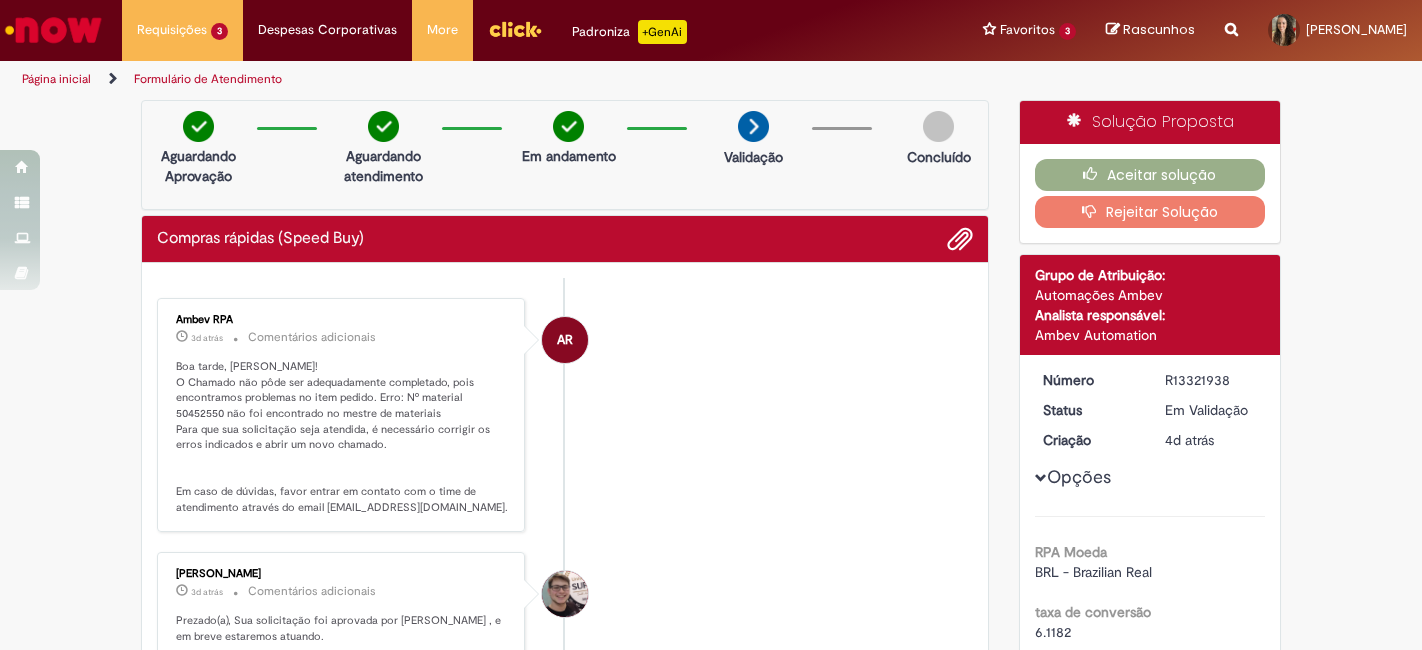 click on "Boa tarde, Clarissa!
O Chamado não pôde ser adequadamente completado, pois encontramos problemas no item pedido. Erro: Nº material 50452550 não foi encontrado no mestre de materiais
Para que sua solicitação seja atendida, é necessário corrigir os erros indicados e abrir um novo chamado.
Em caso de dúvidas, favor entrar em contato com o time de atendimento através do email atendimentopss@ambev.com.br." at bounding box center [342, 437] 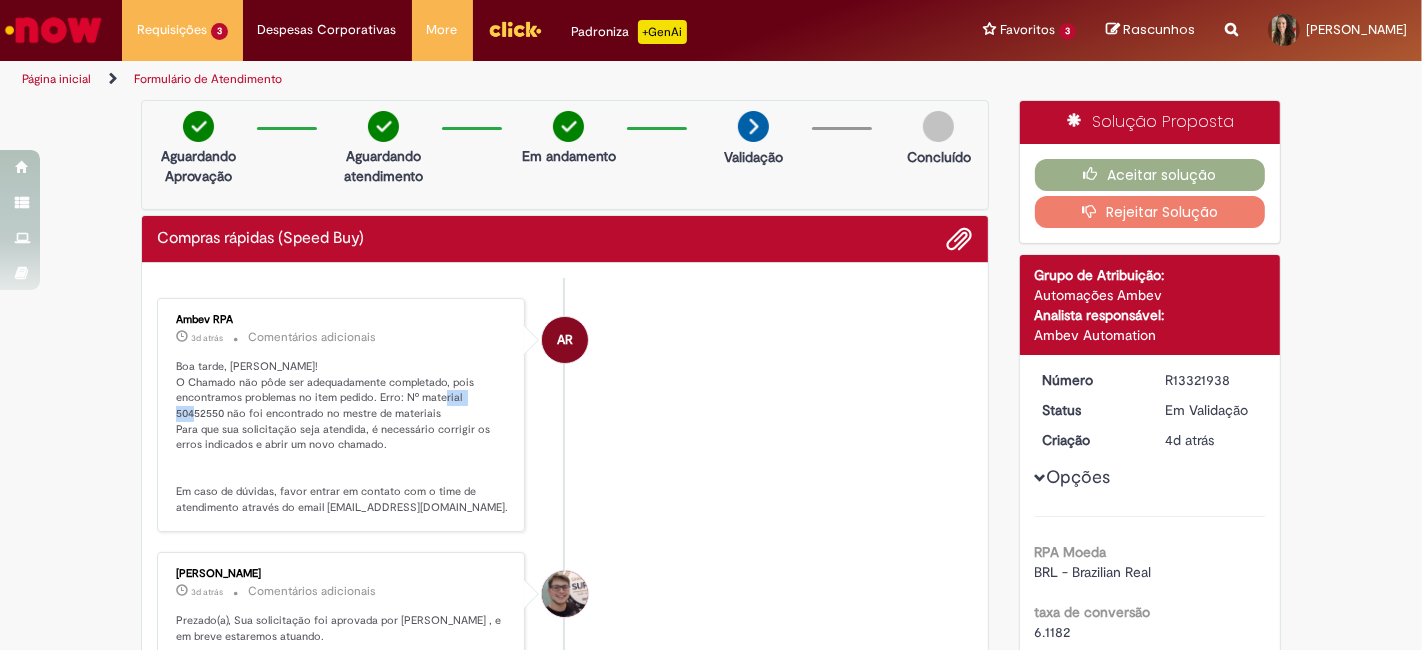 drag, startPoint x: 450, startPoint y: 395, endPoint x: 440, endPoint y: 424, distance: 30.675724 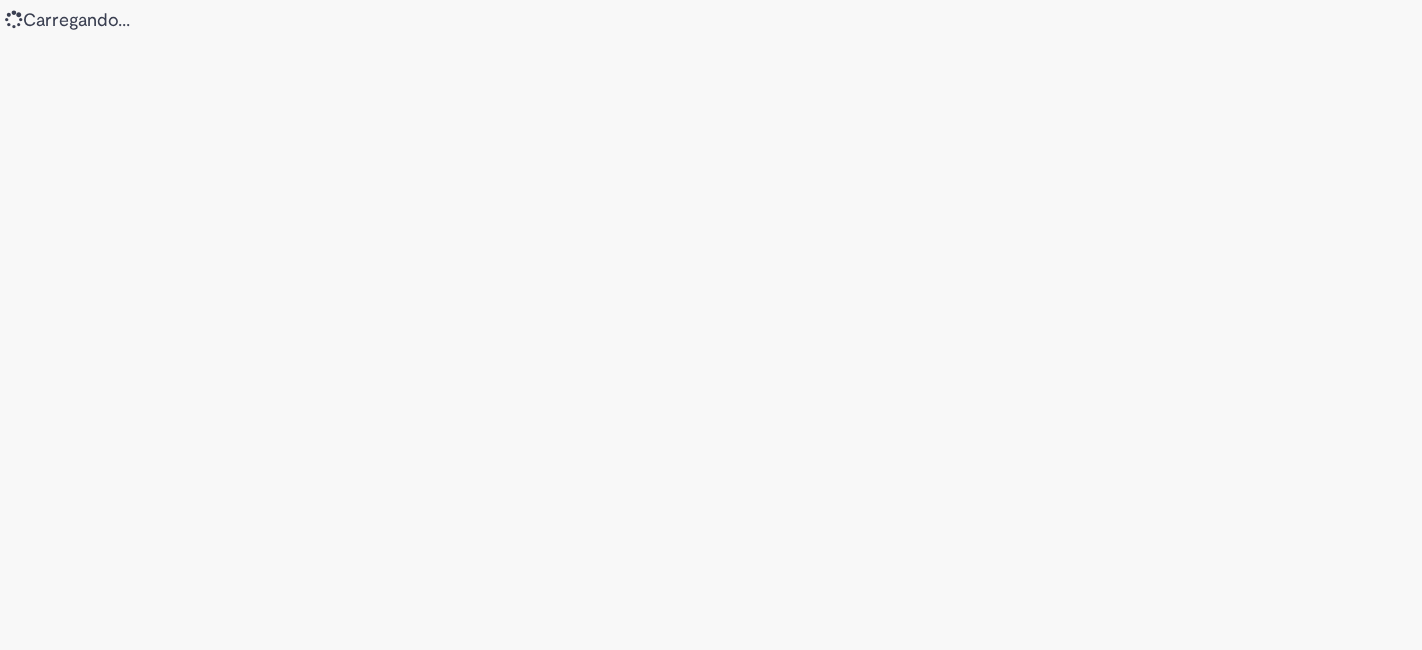 scroll, scrollTop: 0, scrollLeft: 0, axis: both 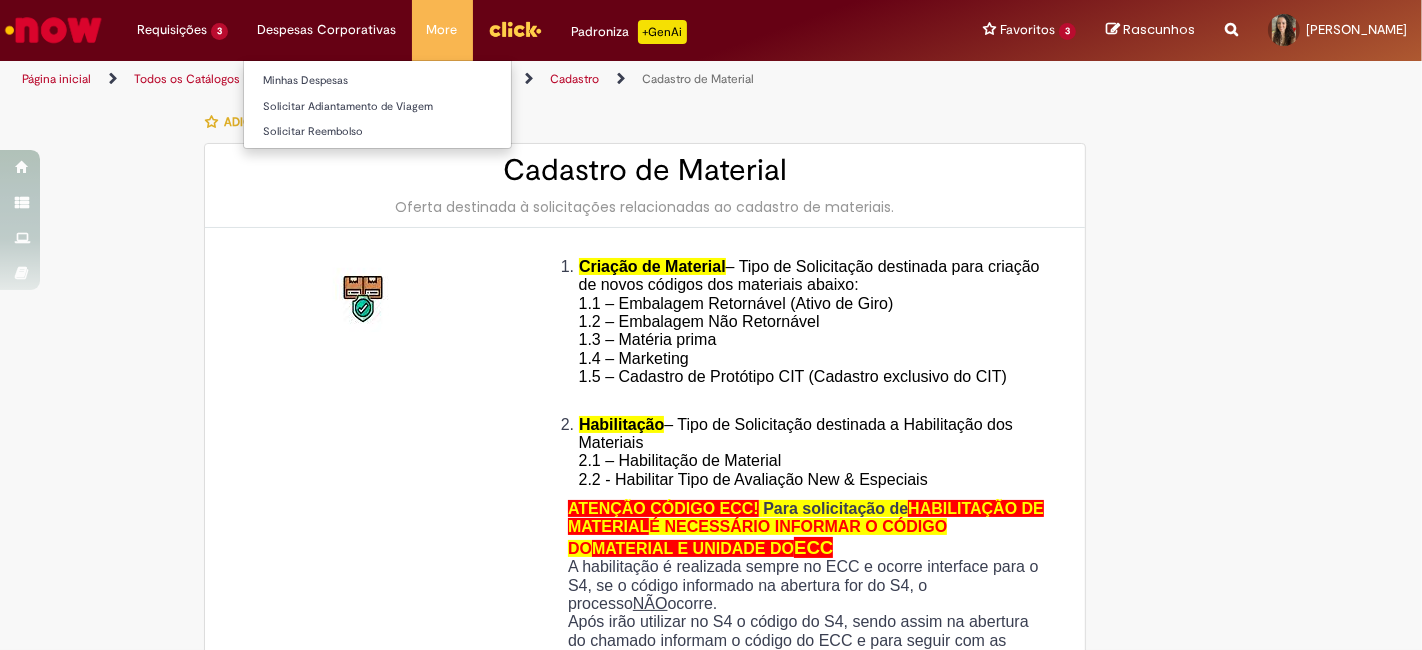 type on "********" 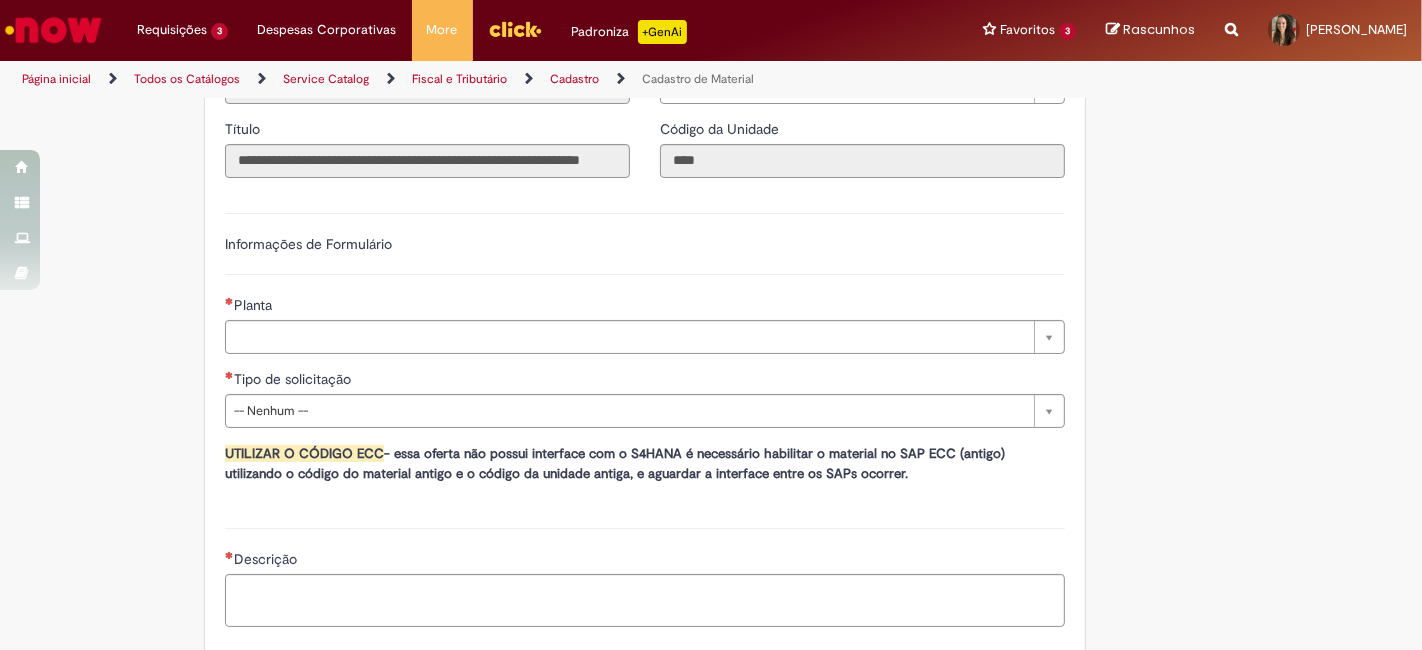 scroll, scrollTop: 1011, scrollLeft: 0, axis: vertical 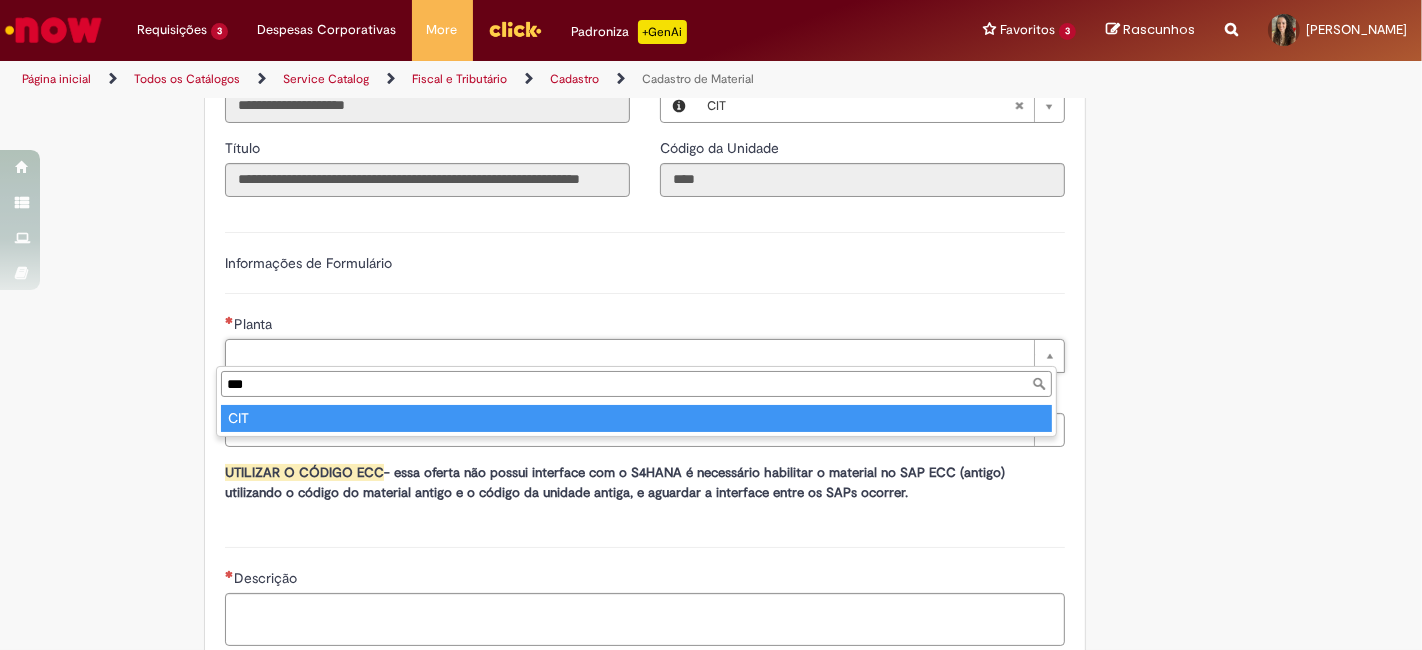 type on "***" 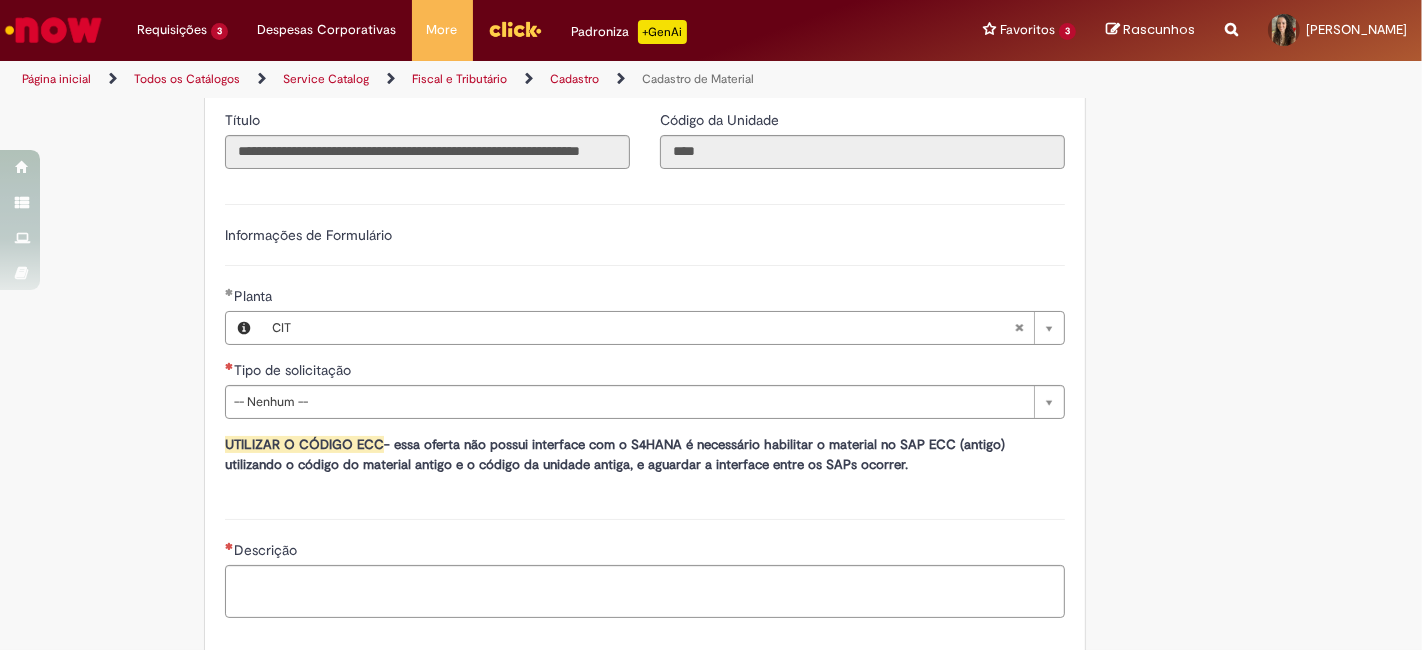 scroll, scrollTop: 1064, scrollLeft: 0, axis: vertical 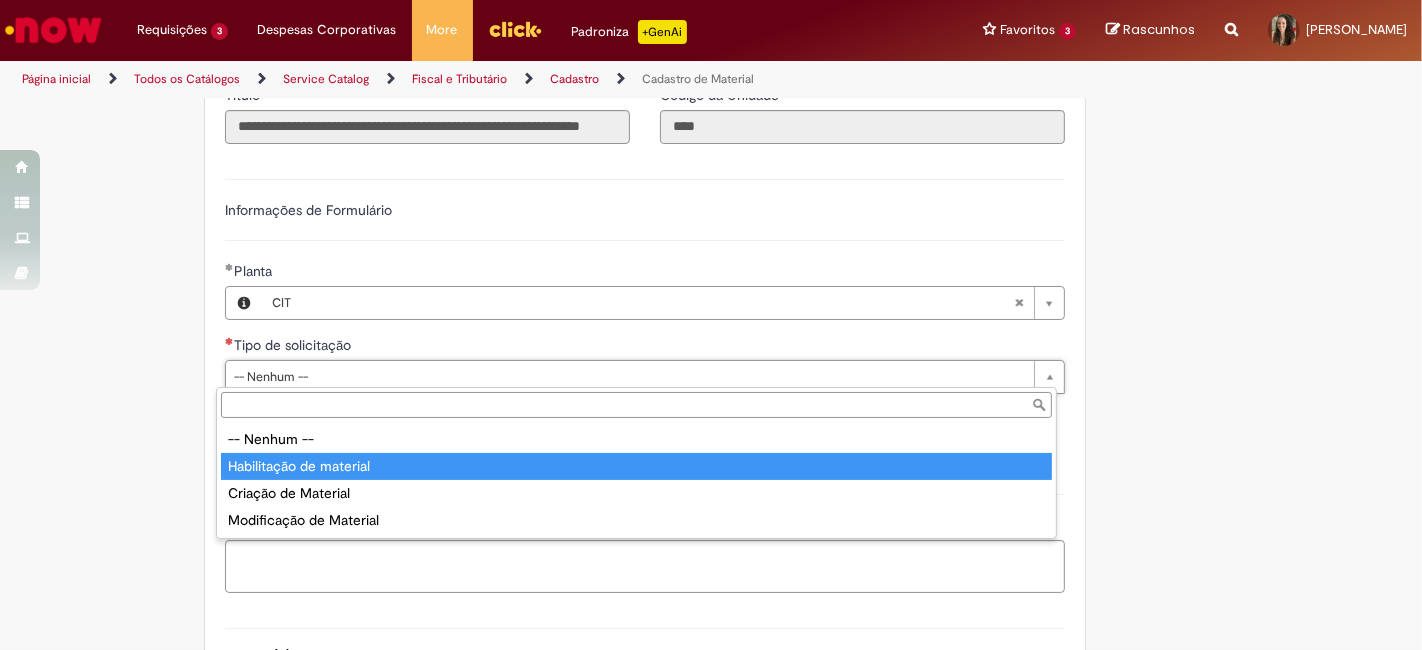 type on "**********" 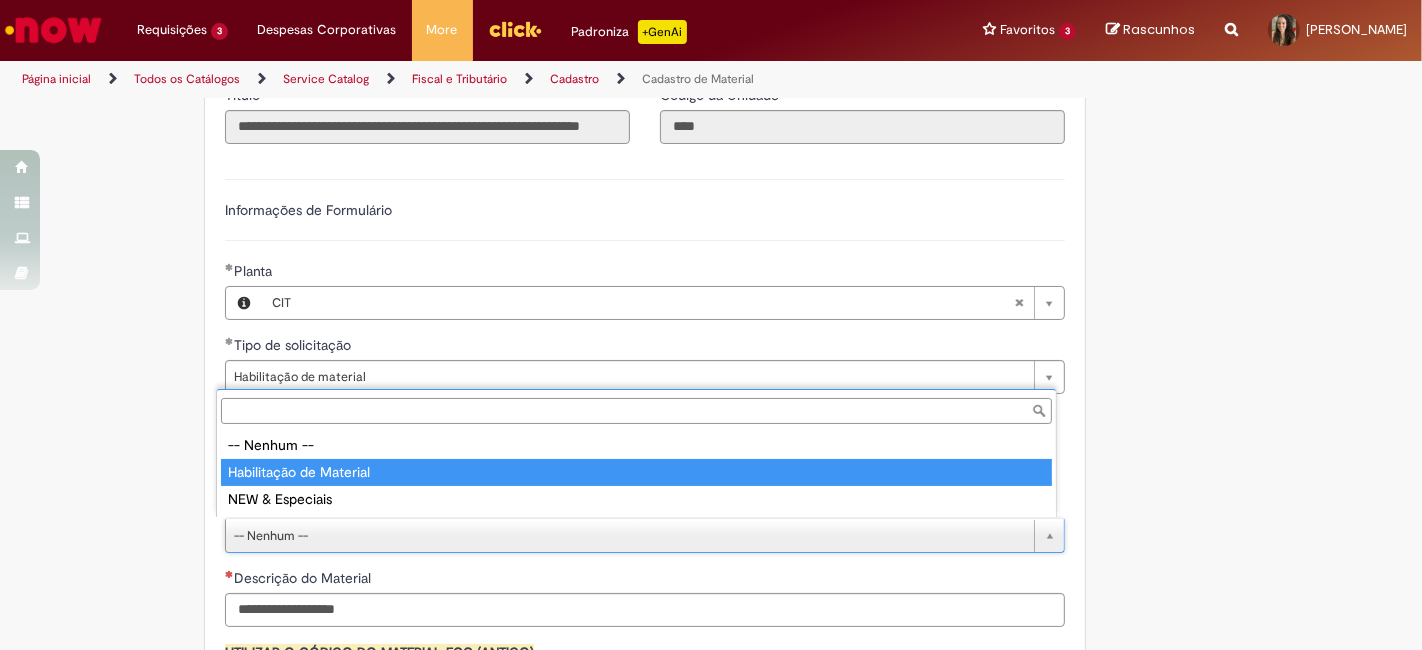 type on "**********" 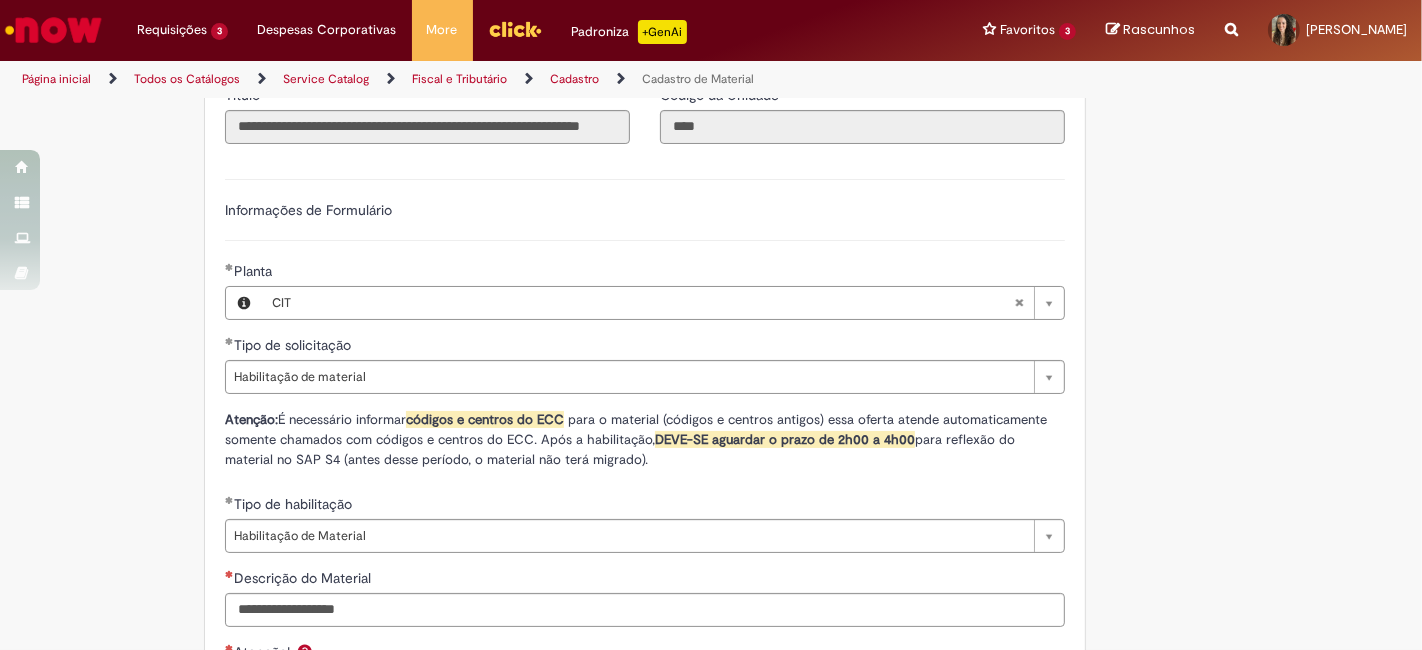 click on "Adicionar a Favoritos
Cadastro de Material
Oferta destinada à solicitações relacionadas ao cadastro de materiais.
Criação de Material  – Tipo de Solicitação destinada para criação de novos códigos dos materiais abaixo:       1.1 – Embalagem Retornável (Ativo de Giro)       1.2 – Embalagem Não Retornável        1.3 – Matéria prima       1.4 – Marketing       1.5 – Cadastro de Protótipo CIT (Cadastro exclusivo do CIT)
Habilitação  – Tipo de Solicitação destinada a Habilitação dos Materiais       2.1 – Habilitação de Material       2.2 - Habilitar Tipo de Avaliação New & Especiais
ATENÇÃO CÓDIGO ECC!   Para solicitação de  HABILITAÇÃO DE MATERIAL  É NECESSÁRIO INFORMAR O CÓDIGO DO  MATERIAL E UNIDADE DO  ECC
NÃO  ocorre.
ATENÇÃO INTERFACE!
Modificação" at bounding box center [613, 359] 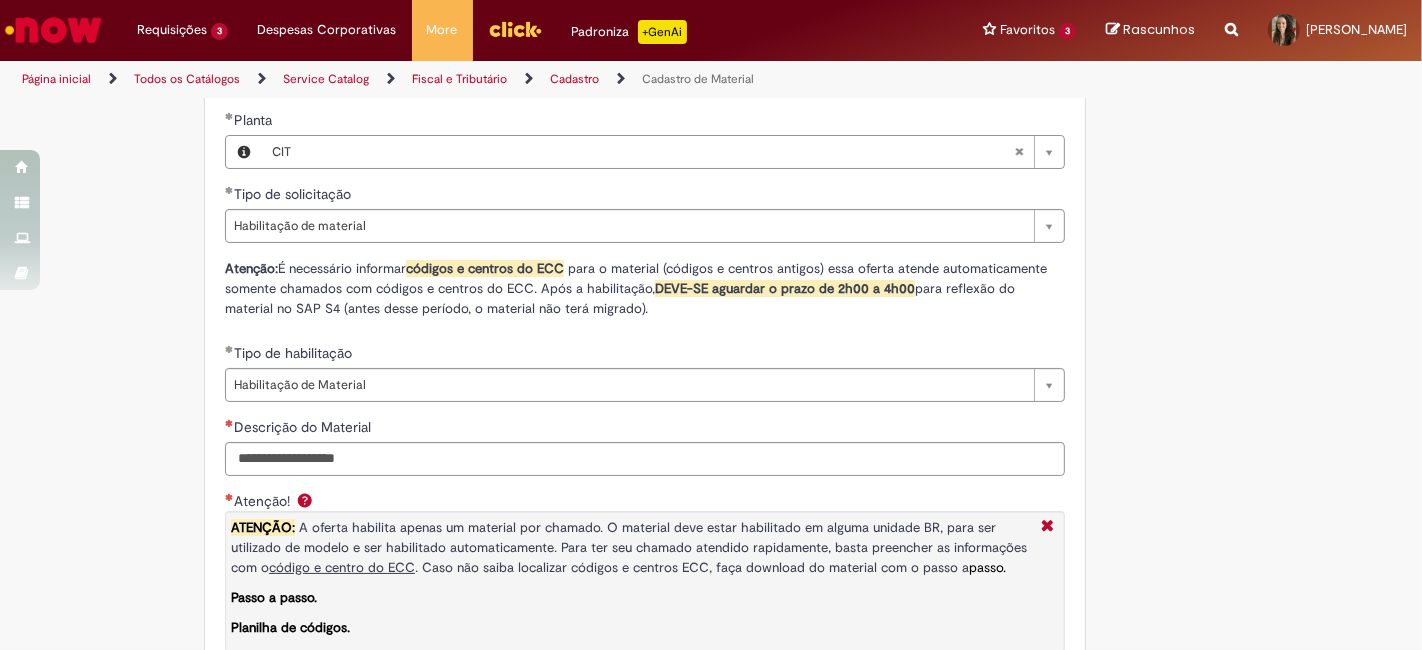 scroll, scrollTop: 1253, scrollLeft: 0, axis: vertical 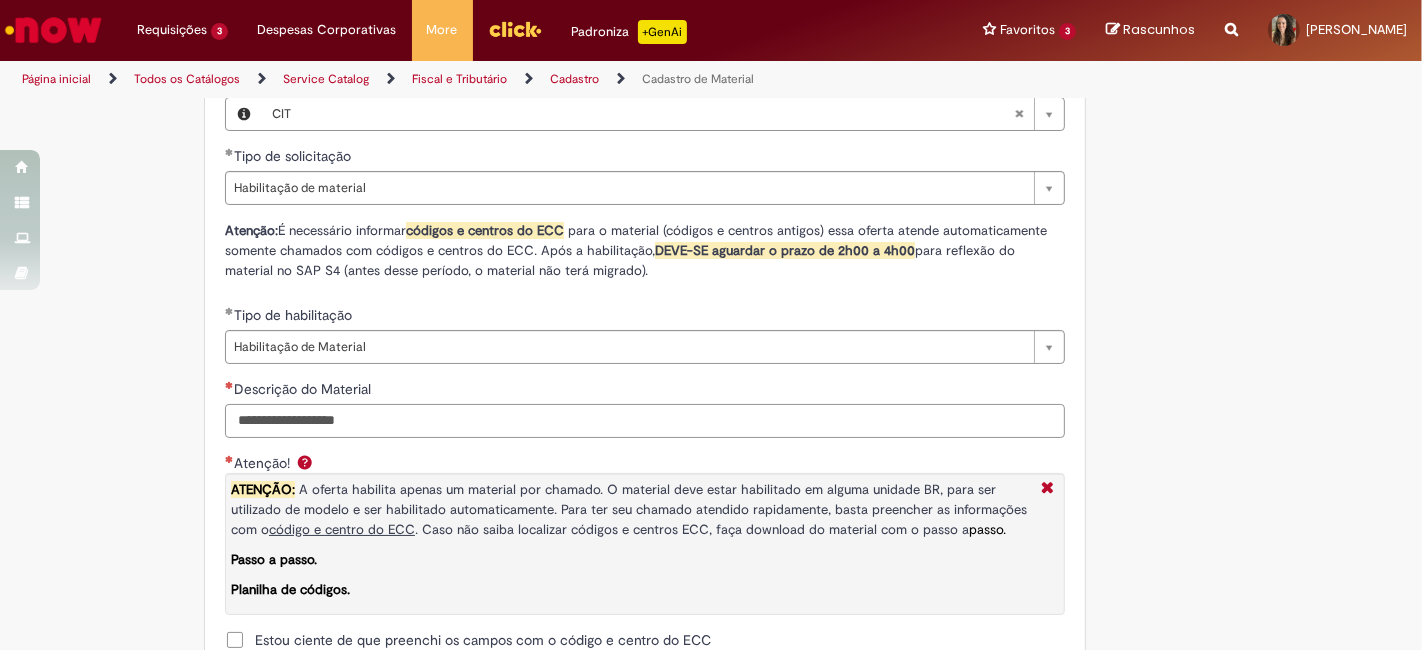 click on "Descrição do Material" at bounding box center [645, 421] 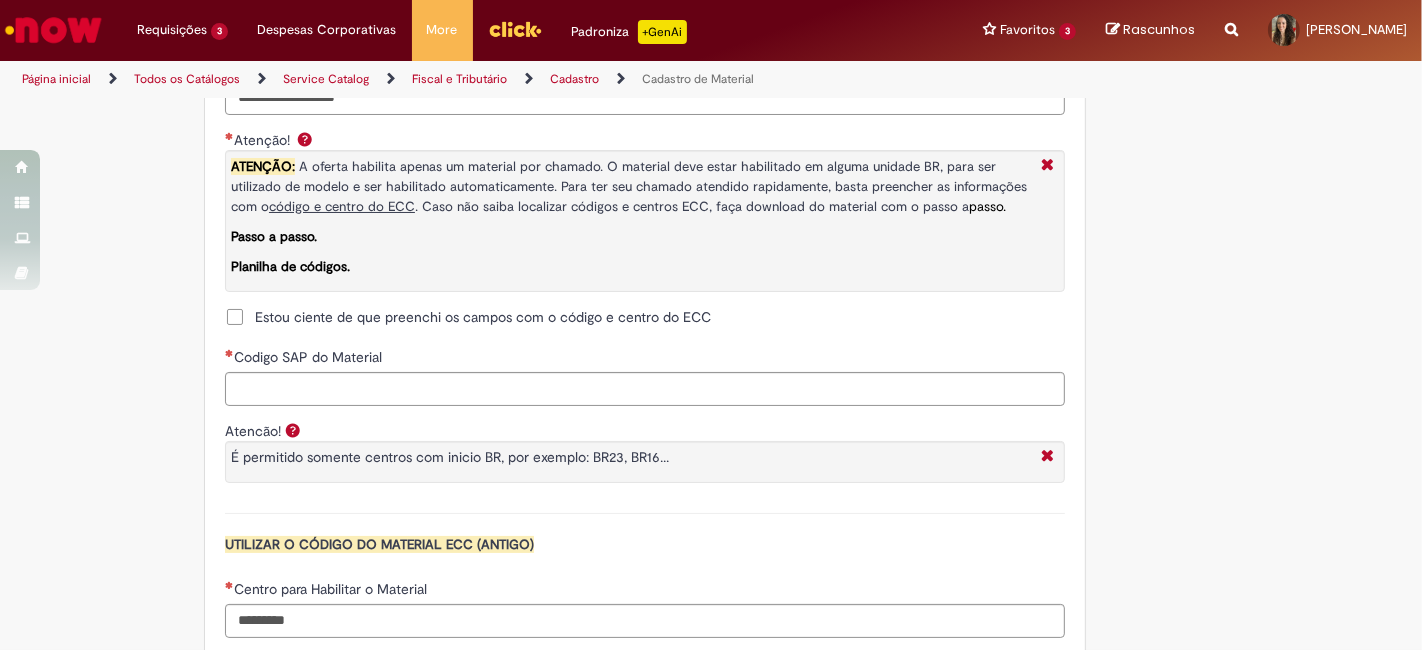scroll, scrollTop: 1599, scrollLeft: 0, axis: vertical 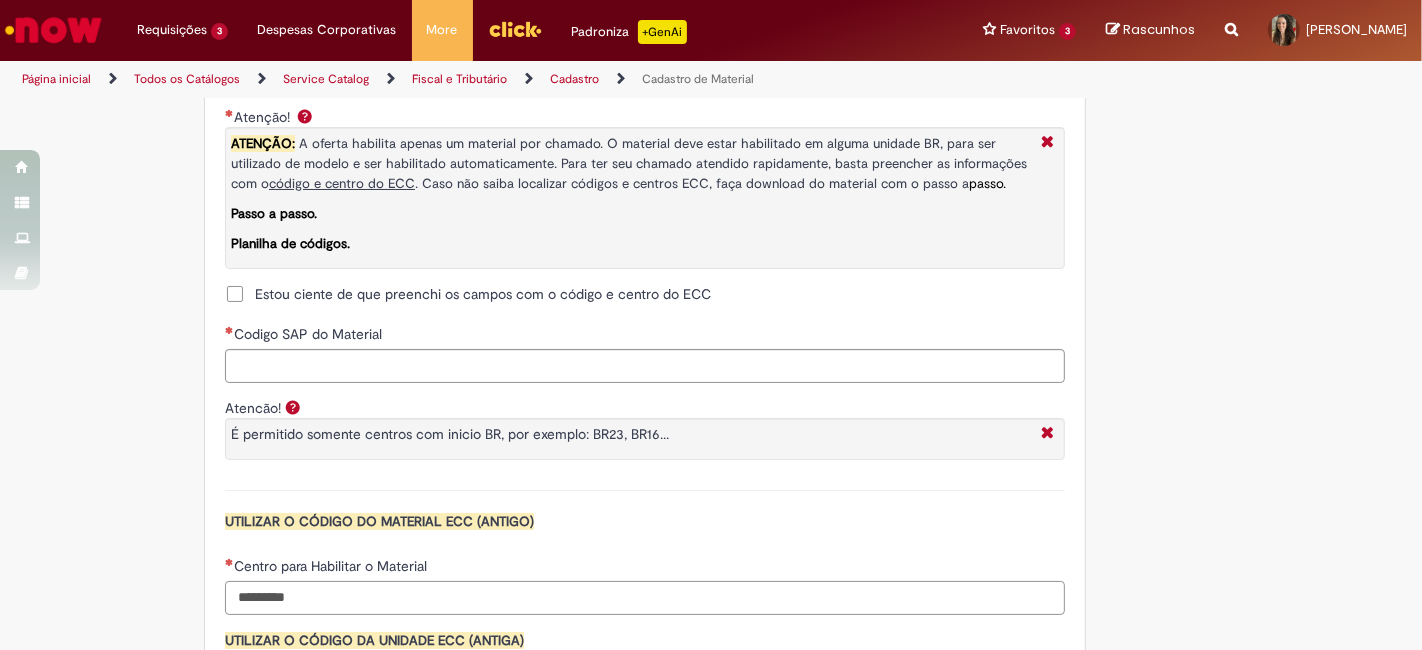 click on "Centro para Habilitar o Material" at bounding box center [645, 598] 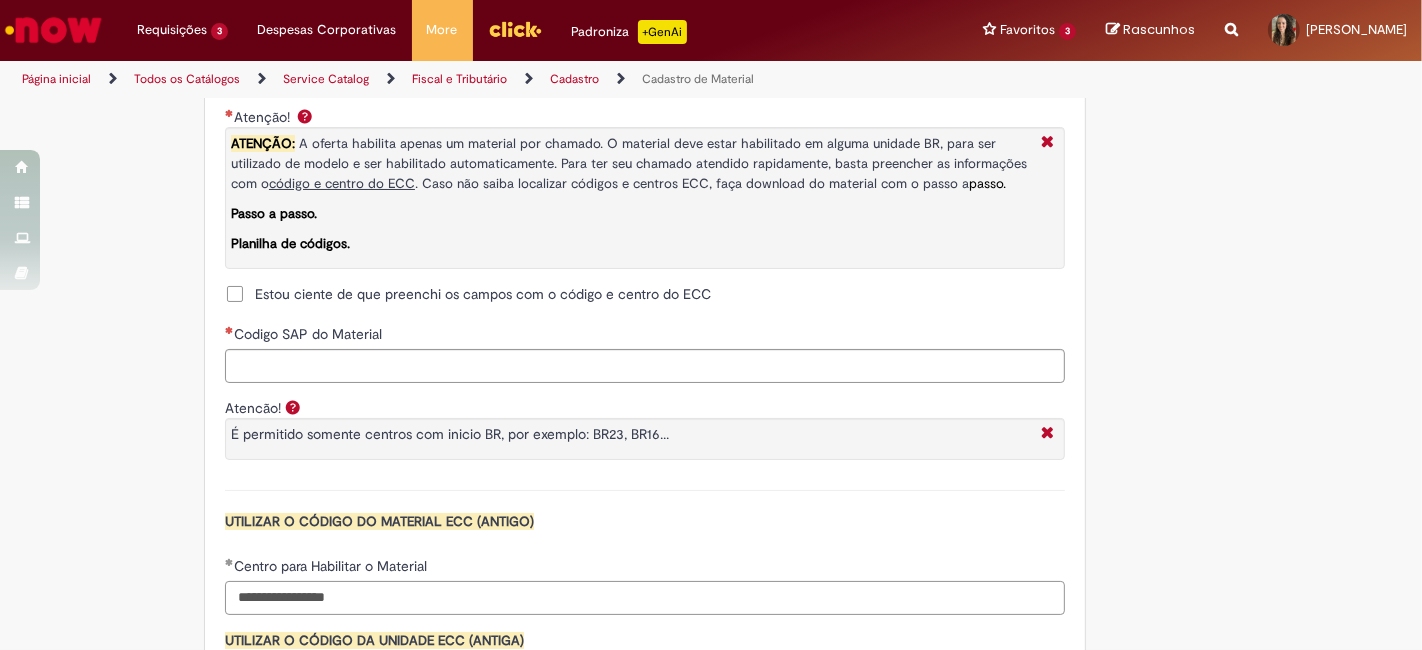 drag, startPoint x: 302, startPoint y: 592, endPoint x: 168, endPoint y: 589, distance: 134.03358 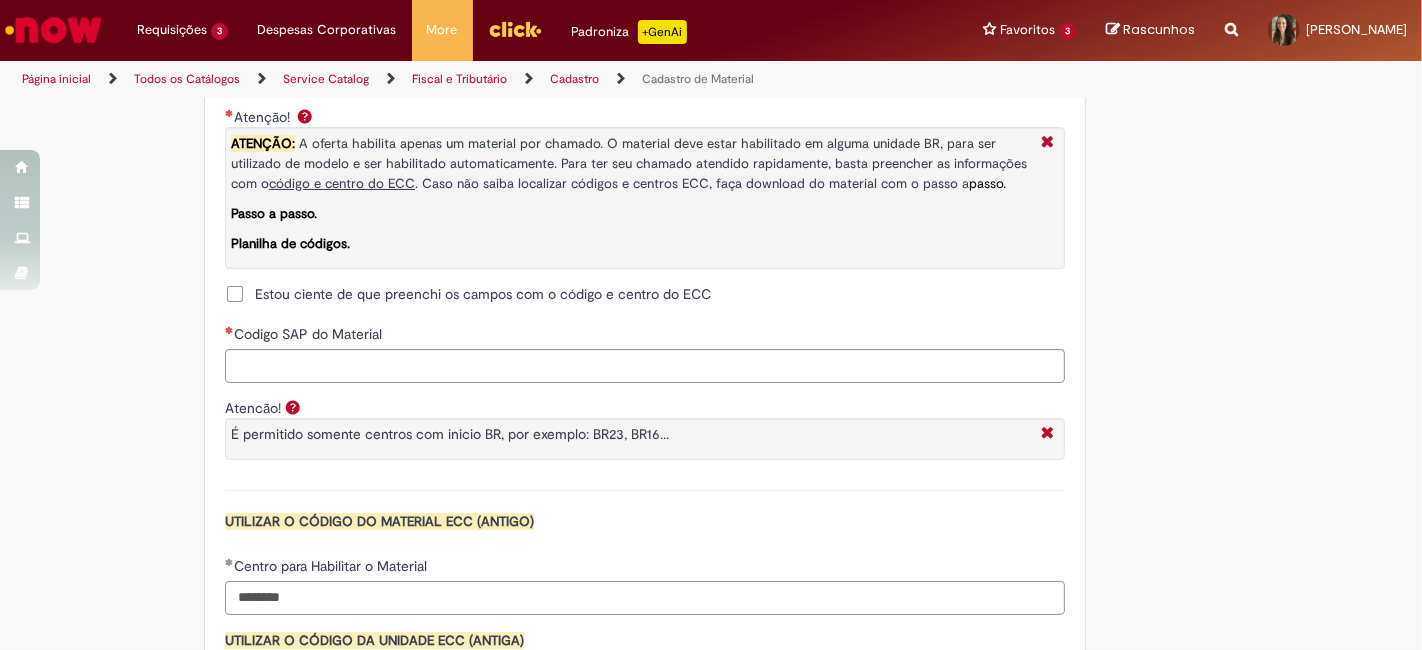 type on "********" 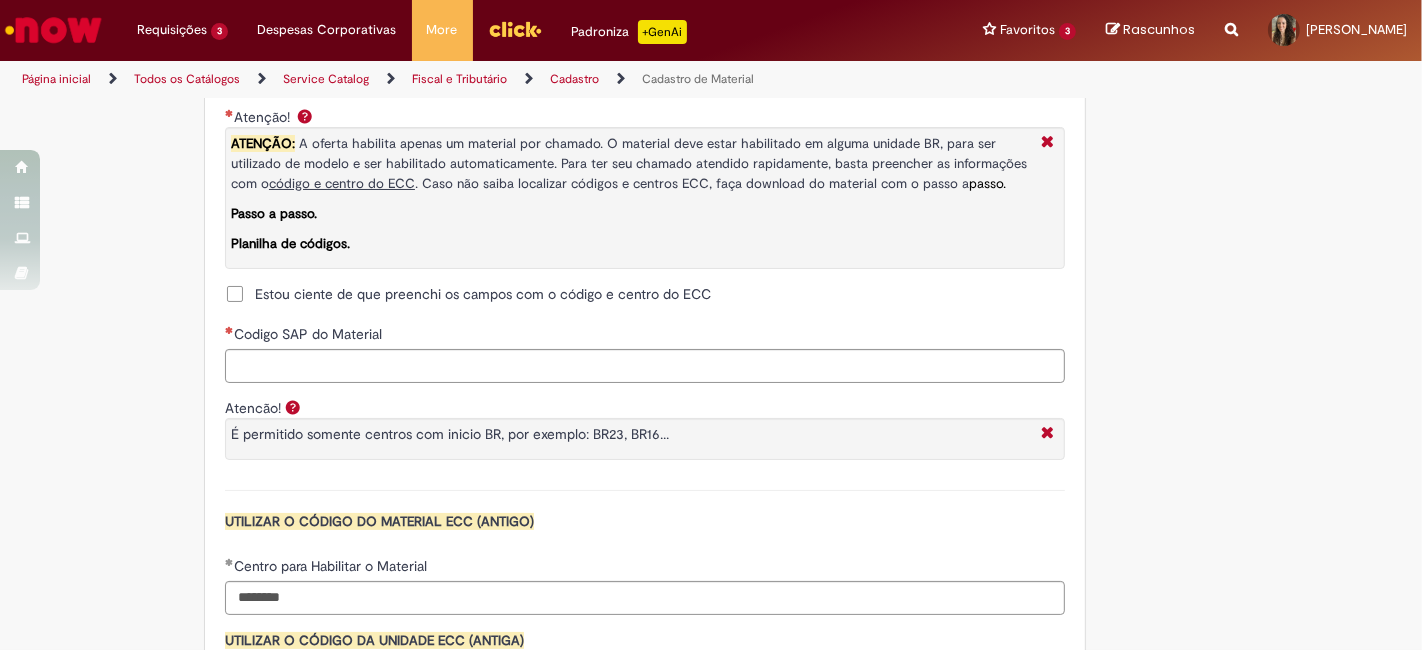 type 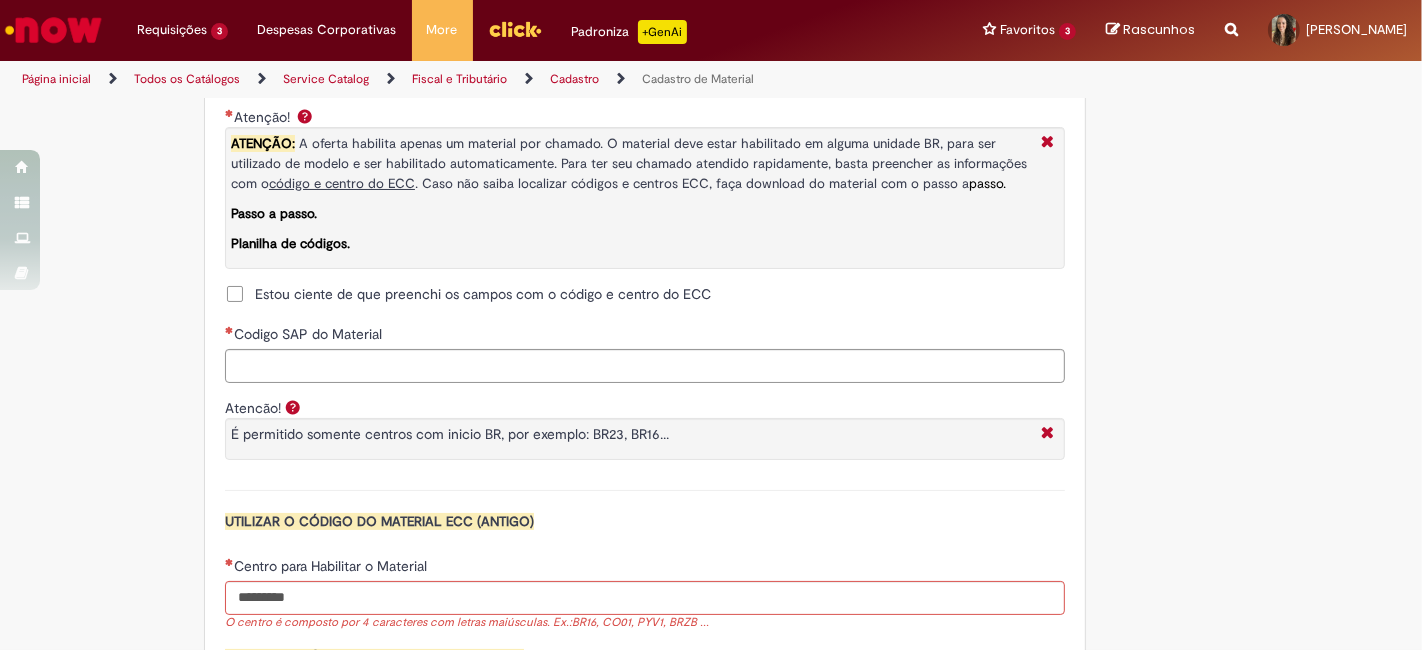 click on "Estou ciente de que preenchi os campos com o código e centro do ECC" at bounding box center [468, 294] 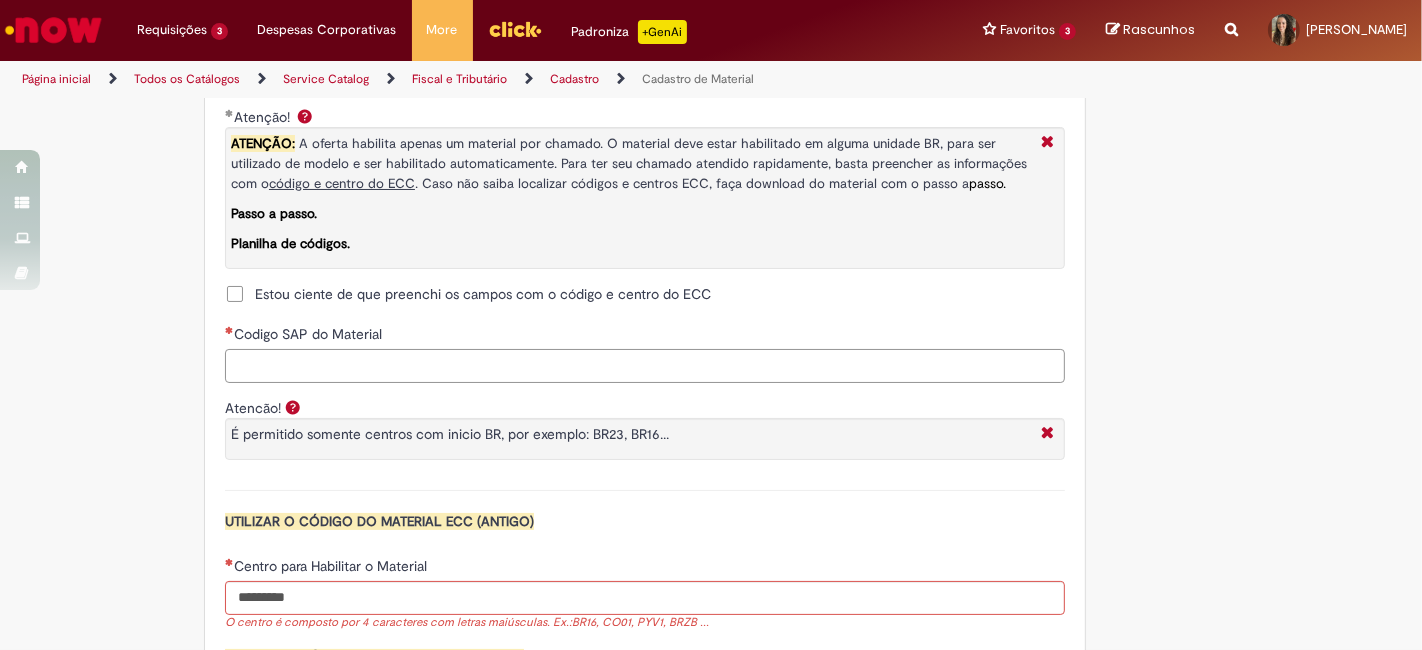 click on "Codigo SAP do Material" at bounding box center [645, 366] 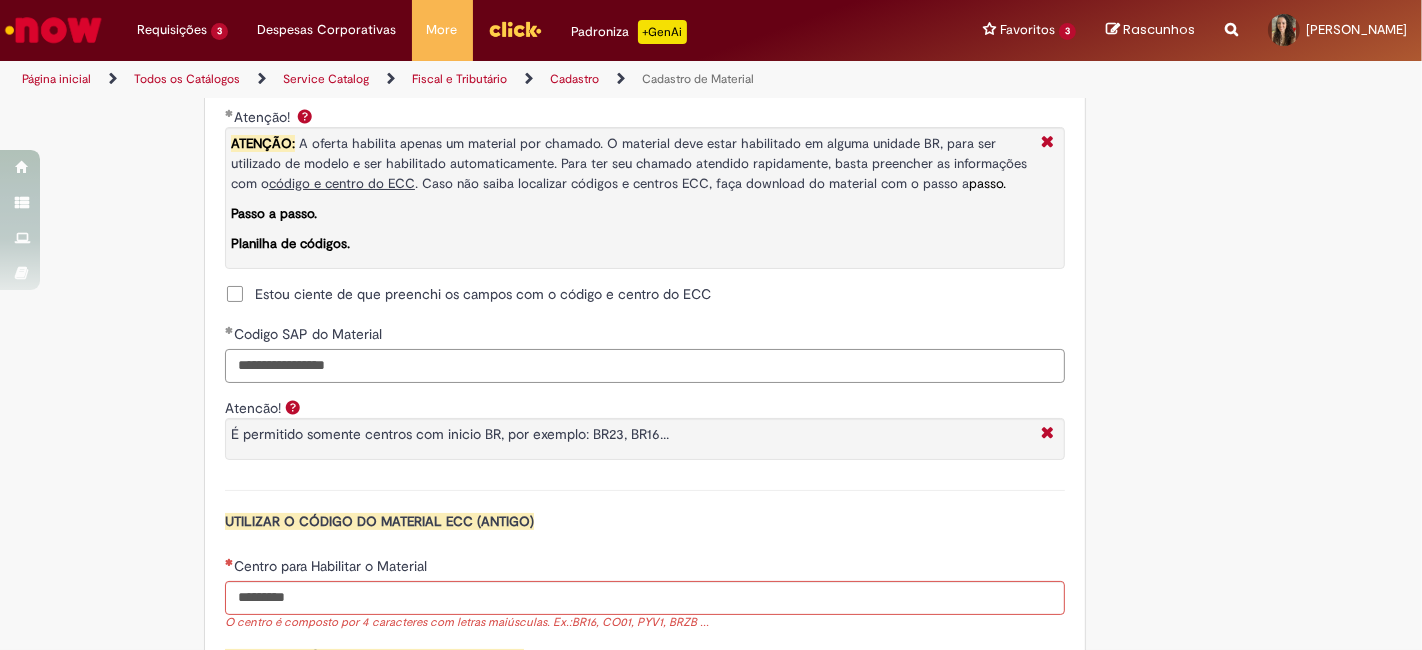 drag, startPoint x: 302, startPoint y: 363, endPoint x: 208, endPoint y: 370, distance: 94.26028 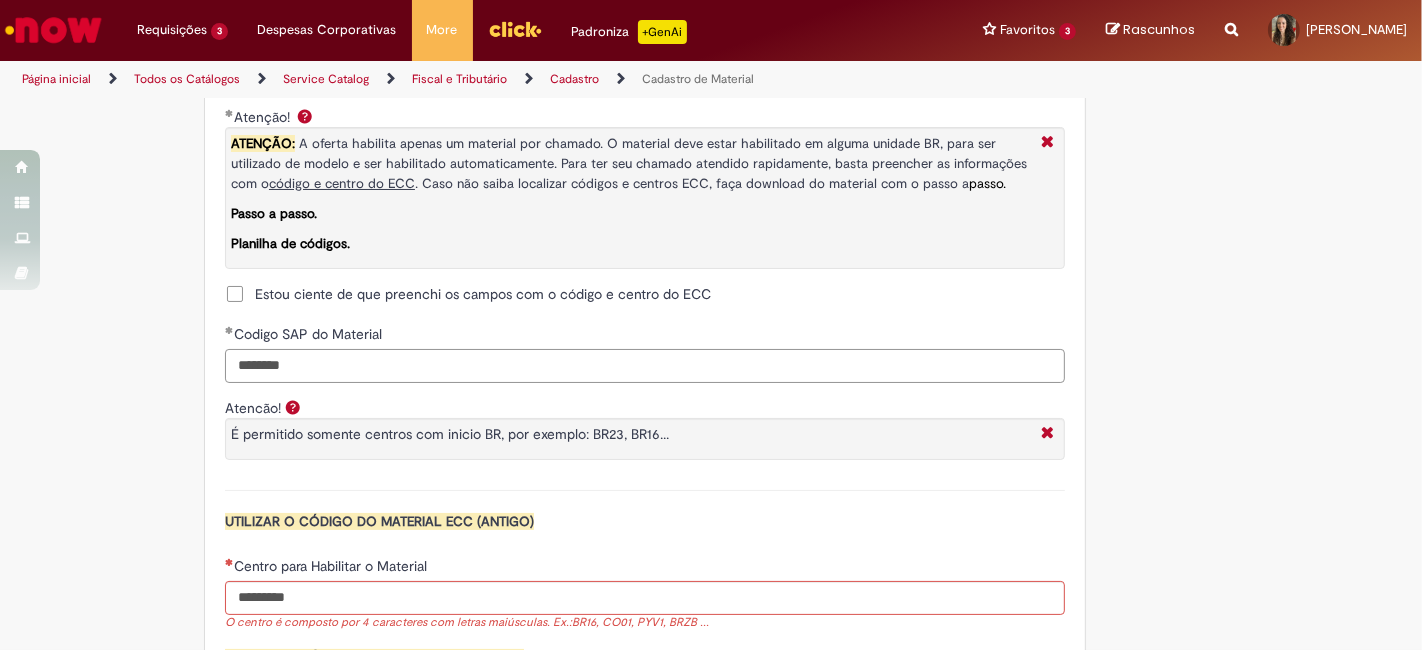type on "********" 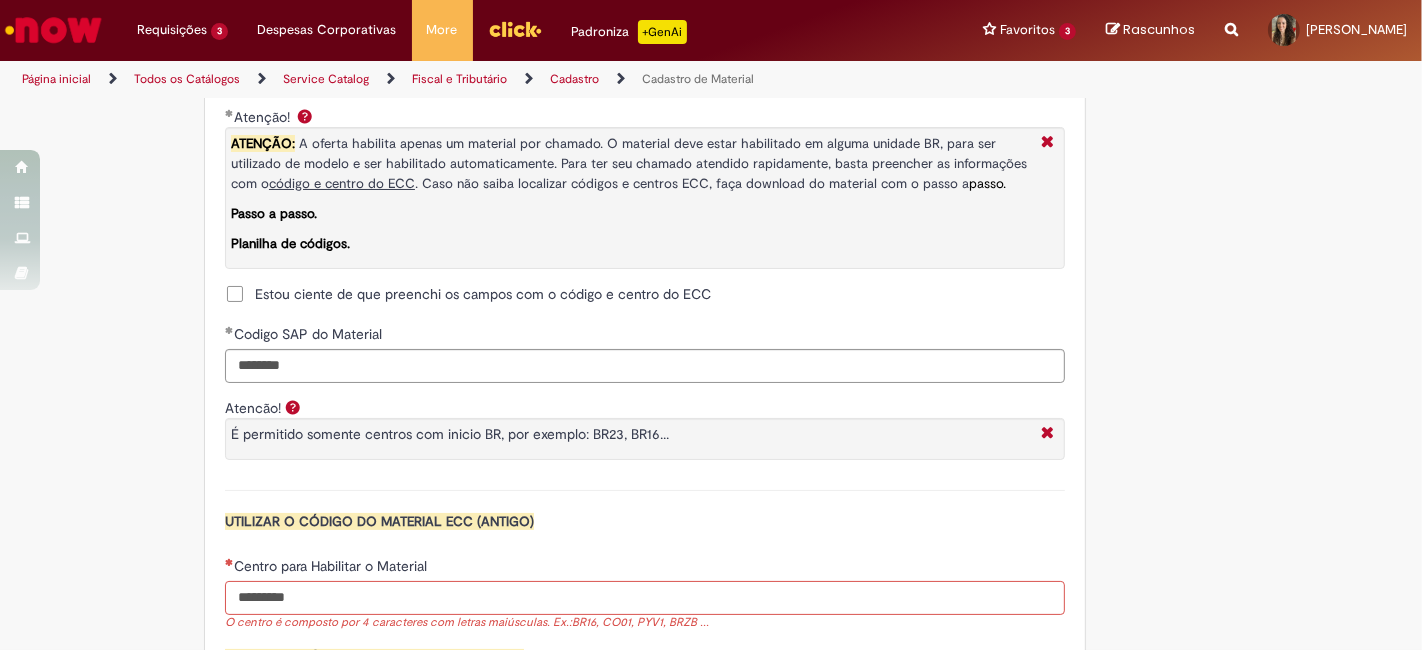 click on "Centro para Habilitar o Material" at bounding box center [645, 598] 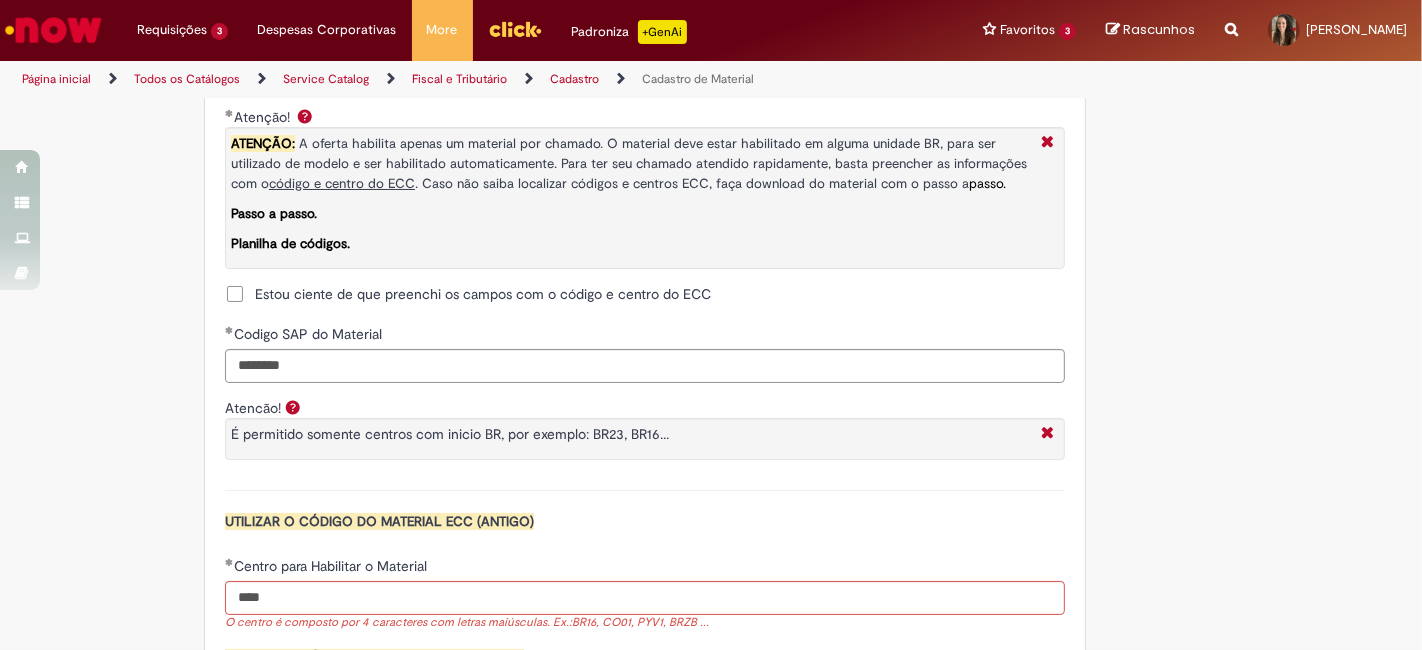 type on "****" 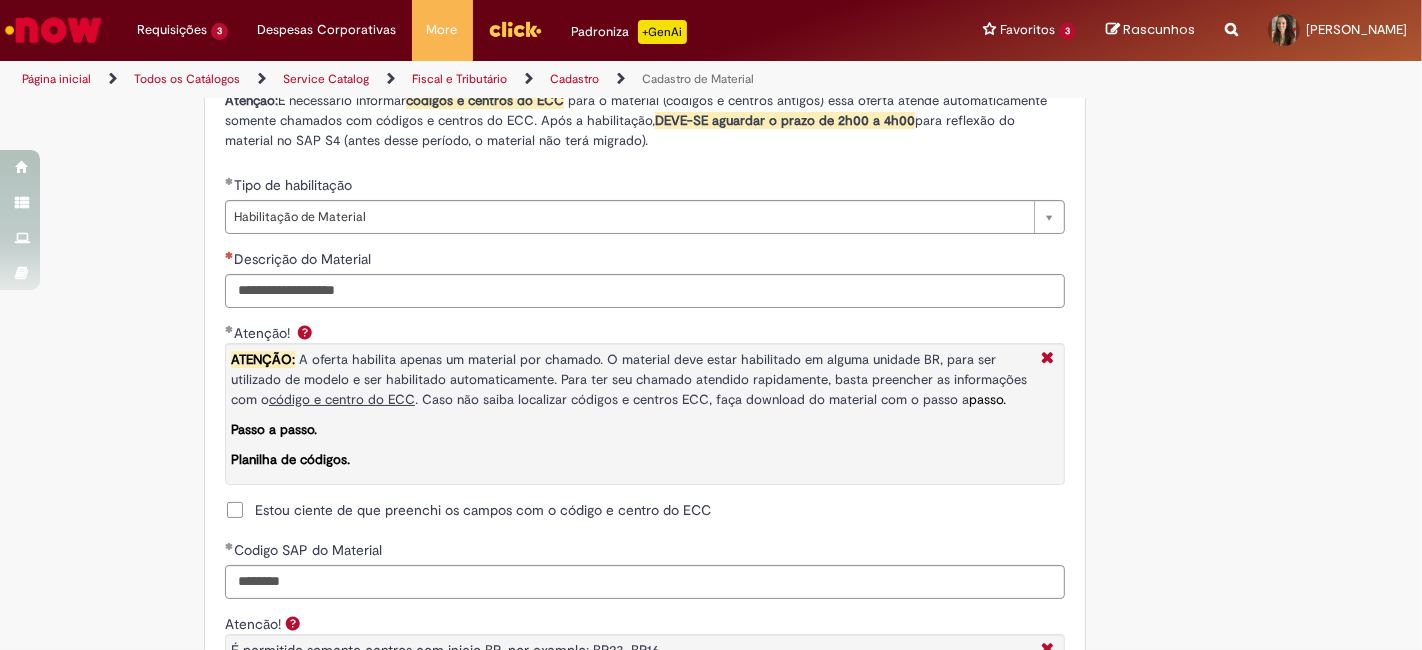 scroll, scrollTop: 1417, scrollLeft: 0, axis: vertical 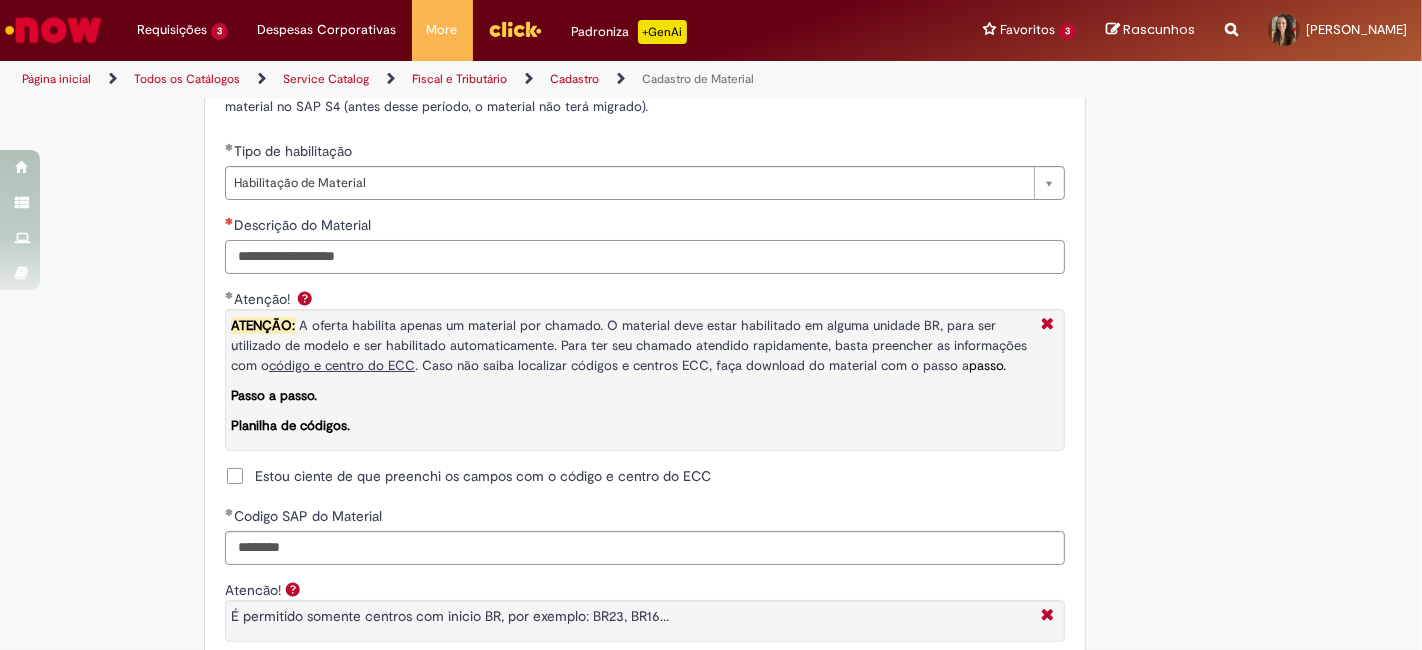 click on "Descrição do Material" at bounding box center [645, 257] 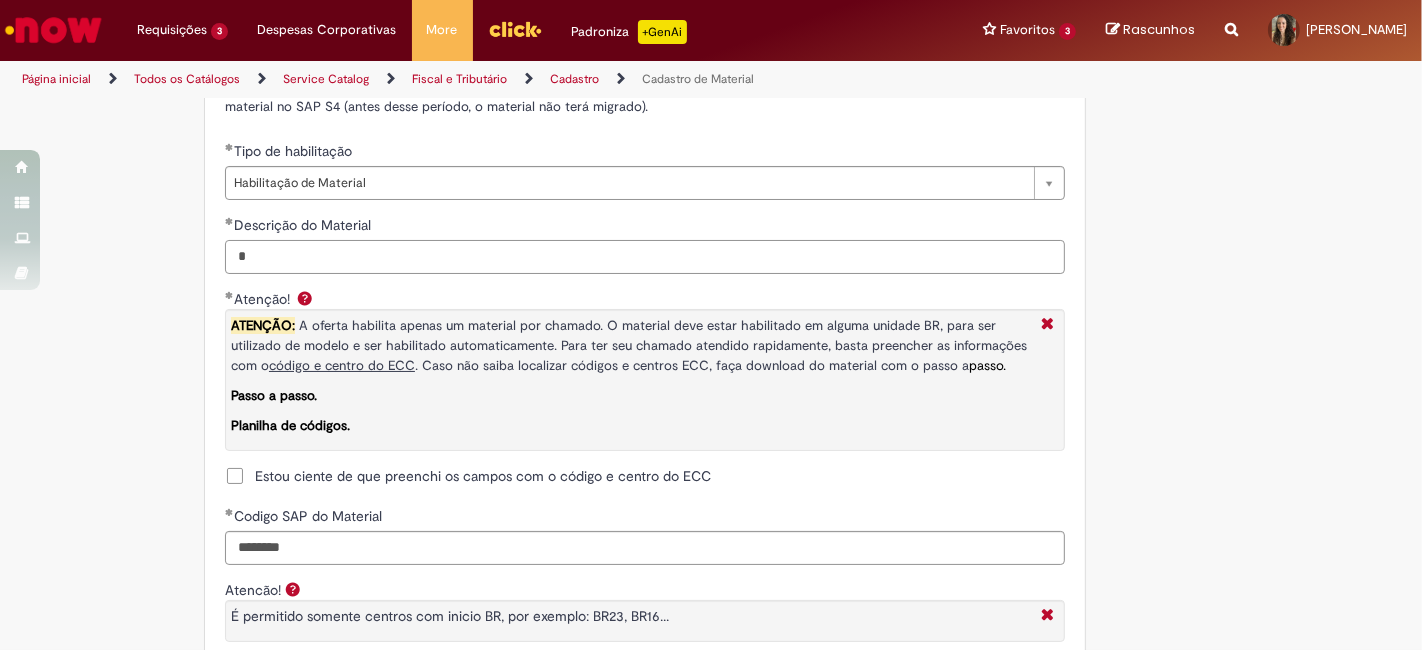paste on "**********" 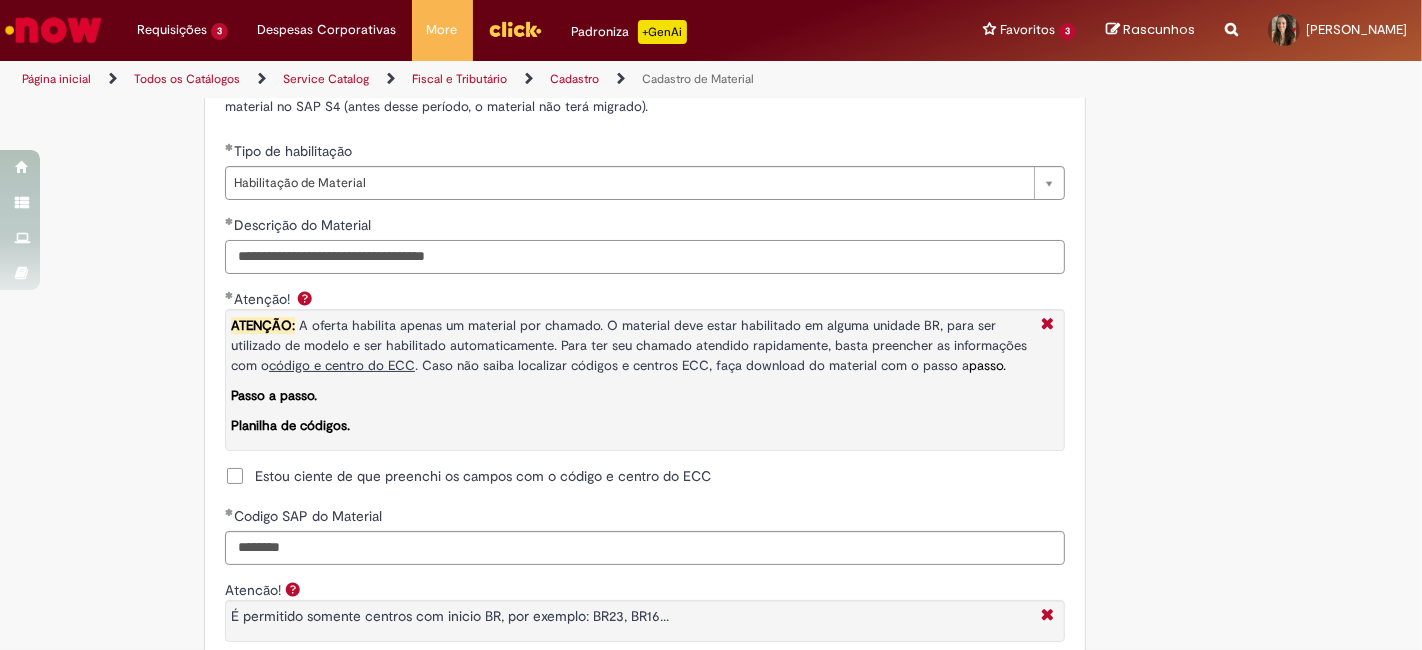 type on "**********" 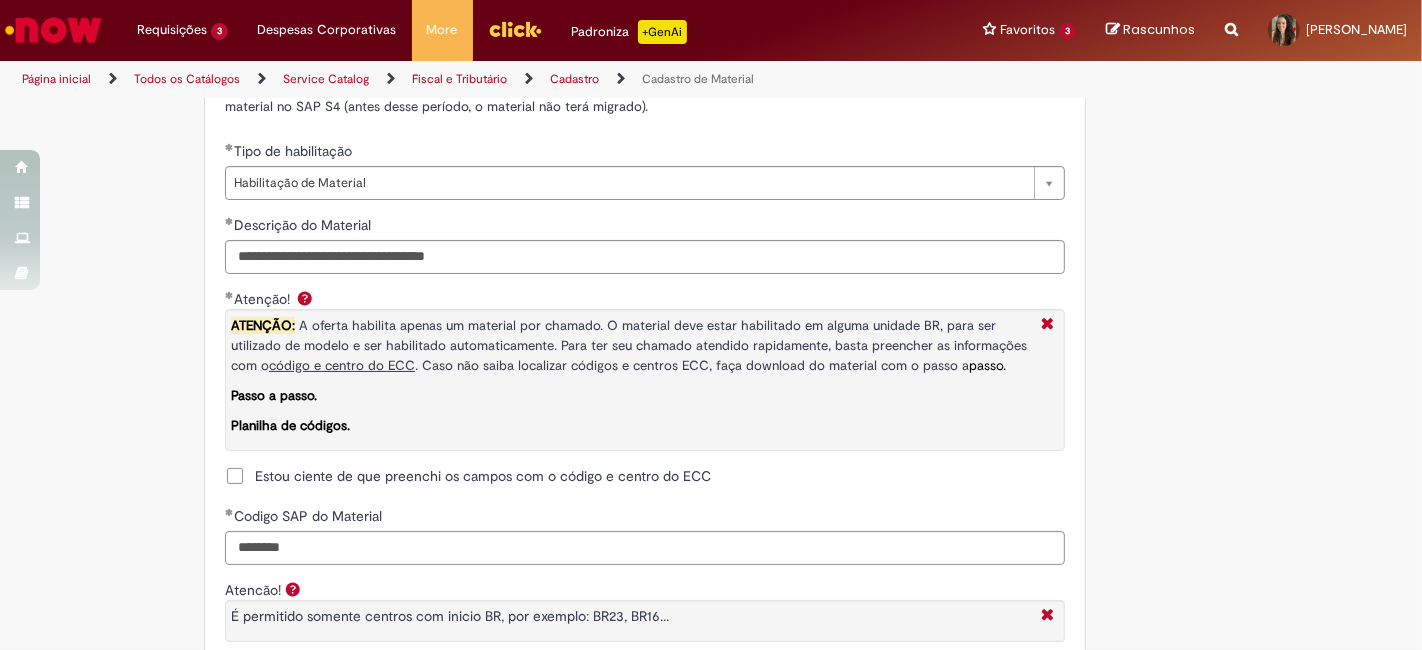 click on "Tire dúvidas com LupiAssist    +GenAI
Oi! Eu sou LupiAssist, uma Inteligência Artificial Generativa em constante aprendizado   Meu conteúdo é monitorado para trazer uma melhor experiência
Dúvidas comuns:
Só mais um instante, estou consultando nossas bases de conhecimento  e escrevendo a melhor resposta pra você!
Title
Lorem ipsum dolor sit amet    Fazer uma nova pergunta
Gerei esta resposta utilizando IA Generativa em conjunto com os nossos padrões. Em caso de divergência, os documentos oficiais prevalecerão.
Saiba mais em:
Ou ligue para:
E aí, te ajudei?
Sim, obrigado!" at bounding box center [711, 7] 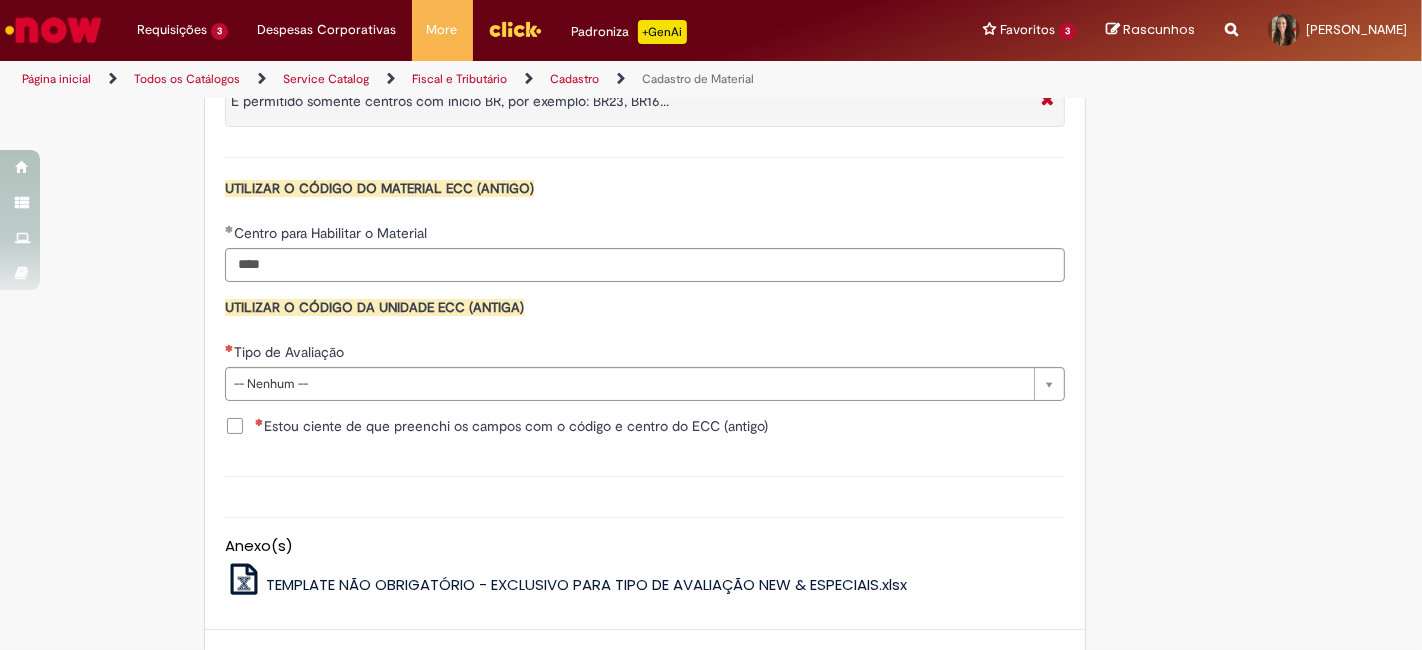 scroll, scrollTop: 1997, scrollLeft: 0, axis: vertical 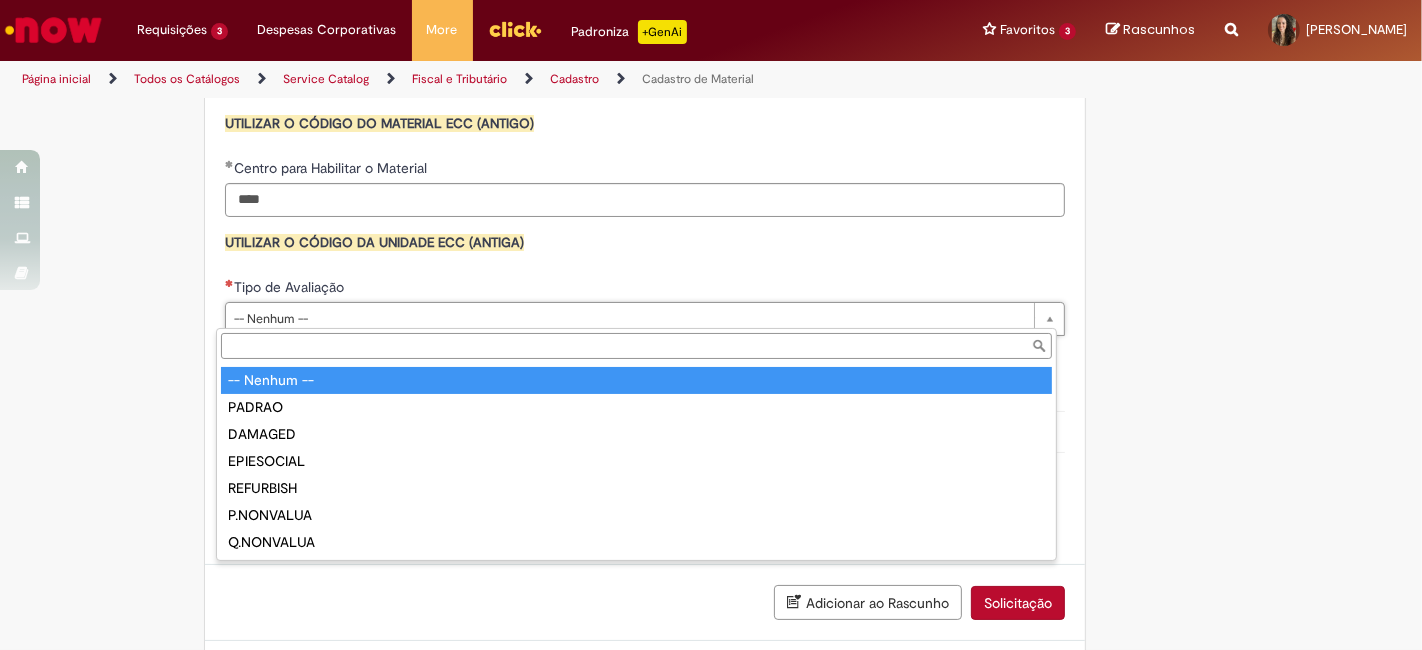 drag, startPoint x: 326, startPoint y: 315, endPoint x: 322, endPoint y: 327, distance: 12.649111 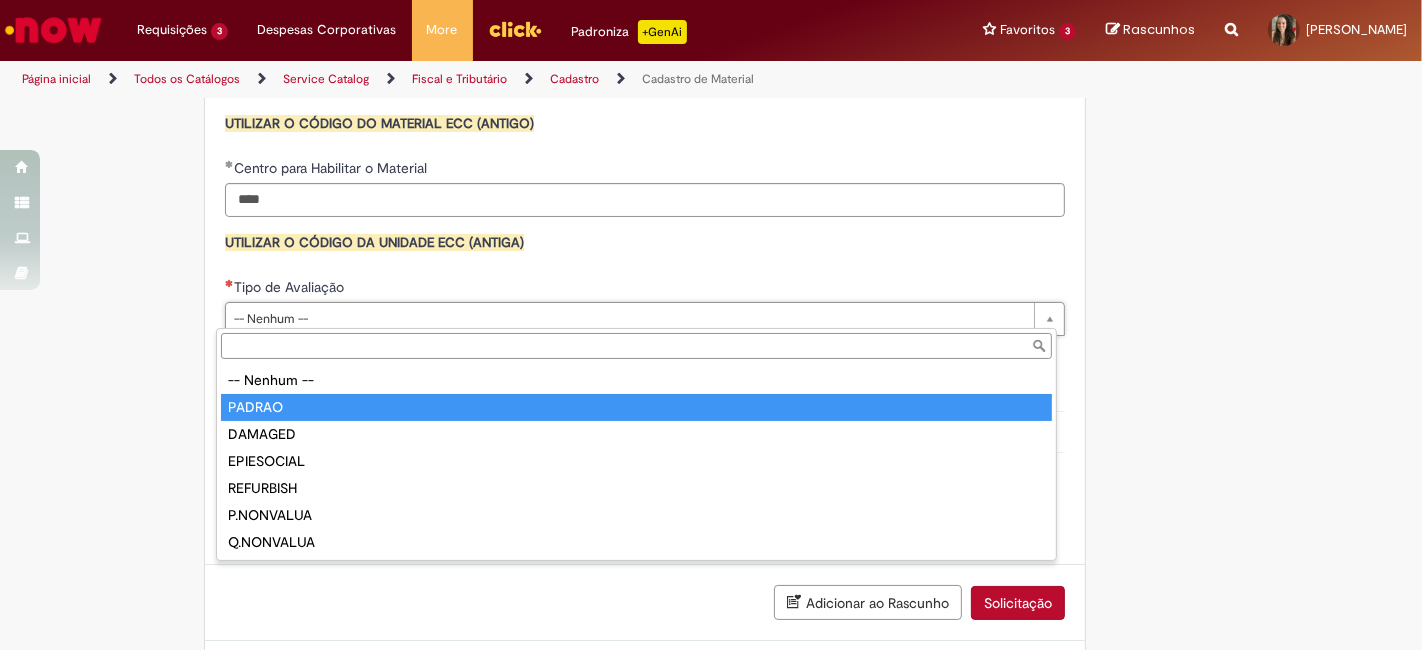 type on "******" 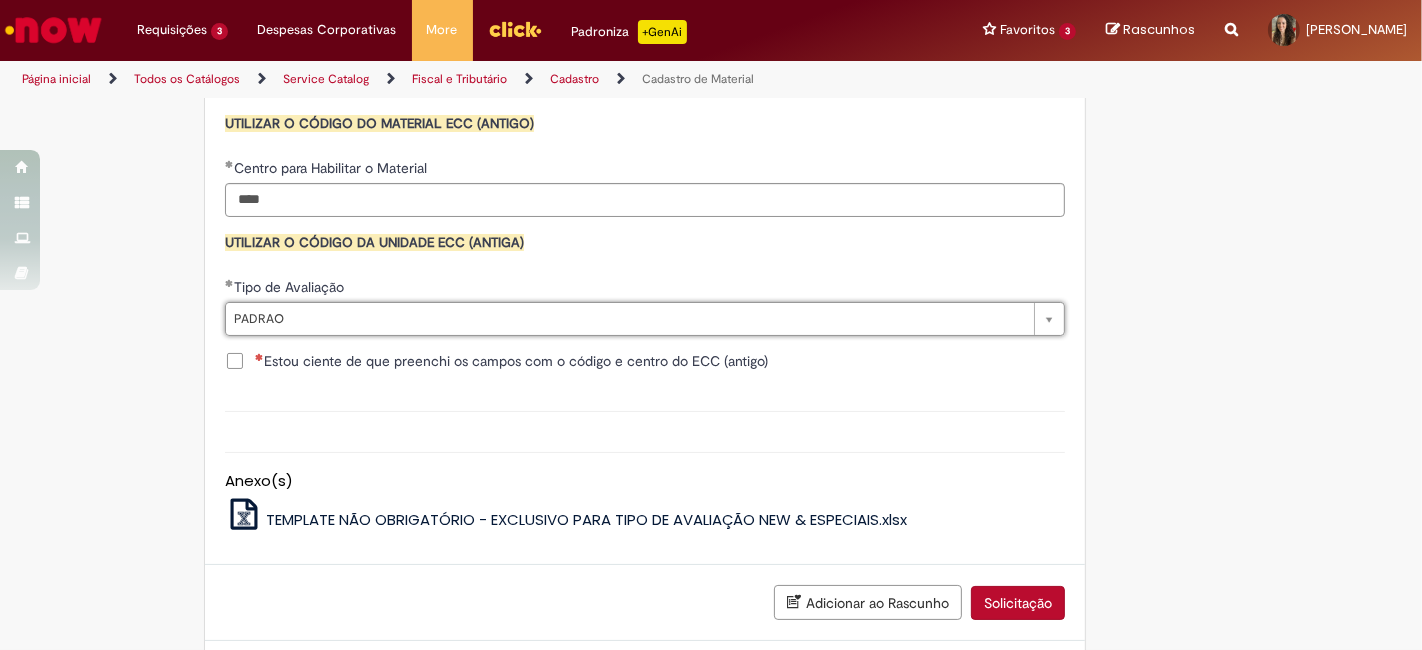 drag, startPoint x: 196, startPoint y: 393, endPoint x: 216, endPoint y: 365, distance: 34.4093 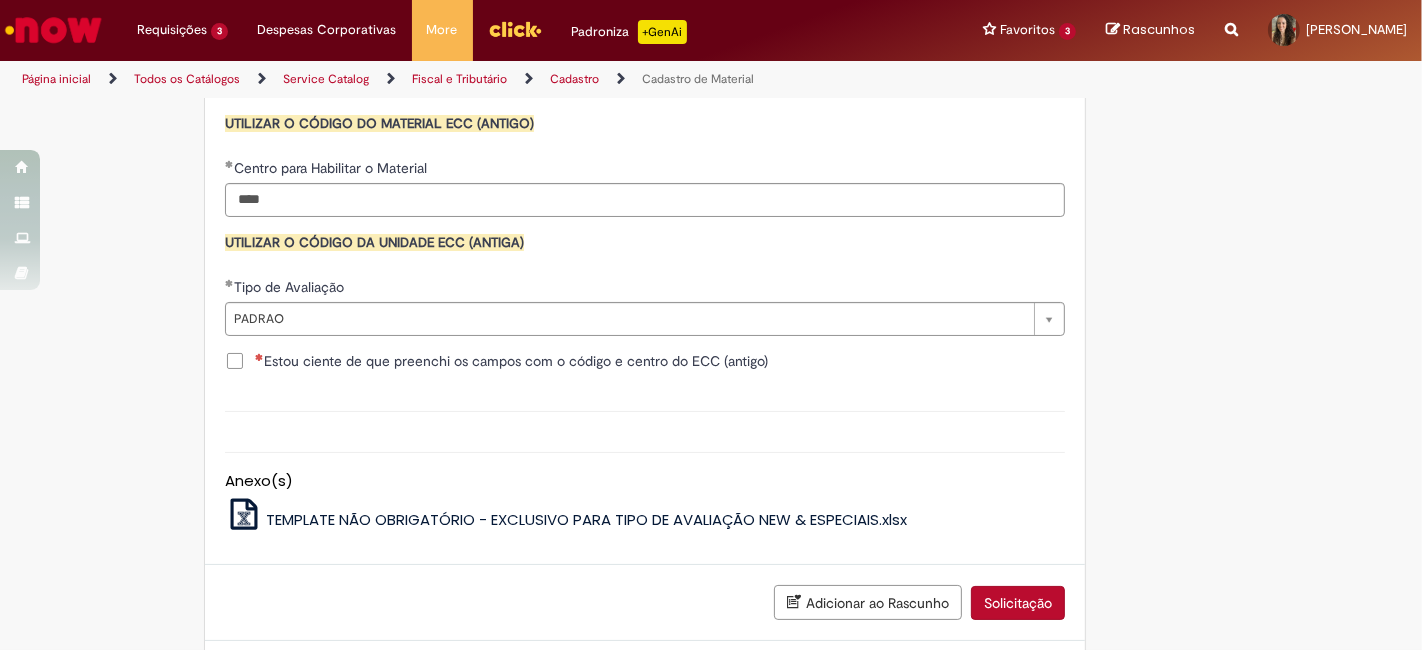 click on "Estou ciente de que preenchi os campos com o código e centro do ECC  (antigo)" at bounding box center [511, 361] 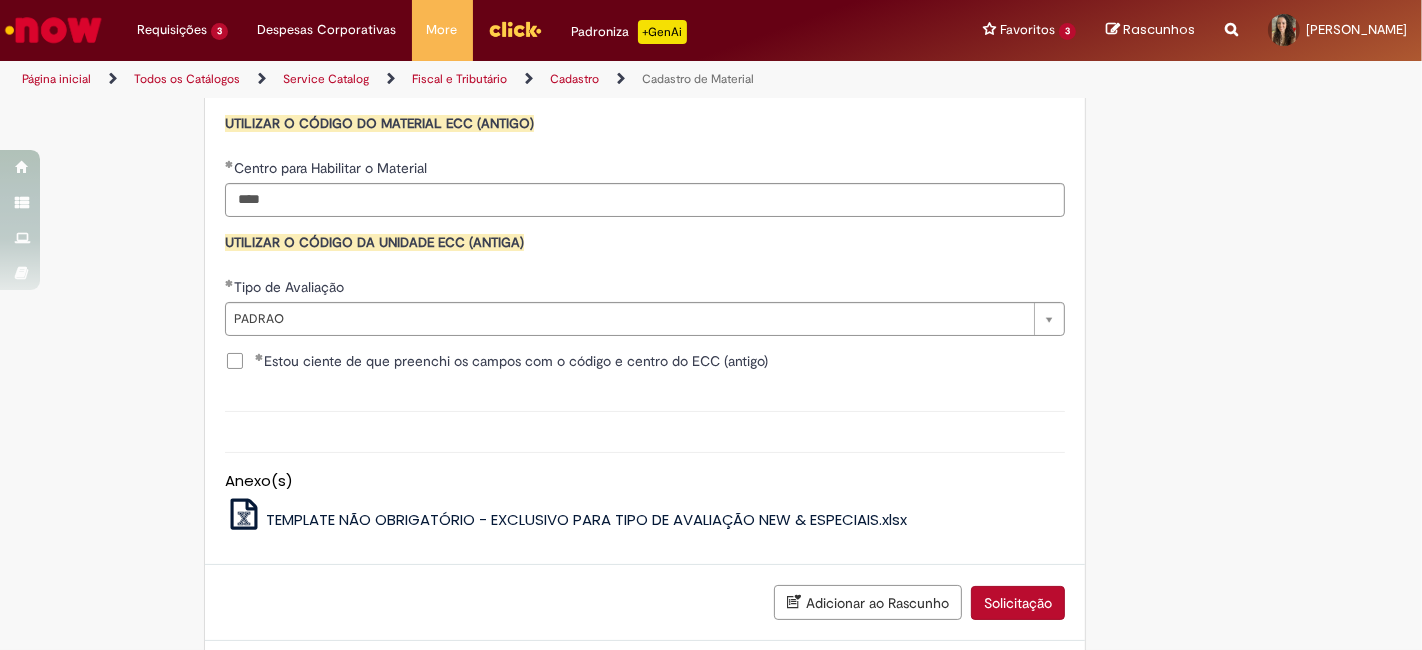 click on "Tire dúvidas com LupiAssist    +GenAI
Oi! Eu sou LupiAssist, uma Inteligência Artificial Generativa em constante aprendizado   Meu conteúdo é monitorado para trazer uma melhor experiência
Dúvidas comuns:
Só mais um instante, estou consultando nossas bases de conhecimento  e escrevendo a melhor resposta pra você!
Title
Lorem ipsum dolor sit amet    Fazer uma nova pergunta
Gerei esta resposta utilizando IA Generativa em conjunto com os nossos padrões. Em caso de divergência, os documentos oficiais prevalecerão.
Saiba mais em:
Ou ligue para:
E aí, te ajudei?
Sim, obrigado!" at bounding box center (711, -573) 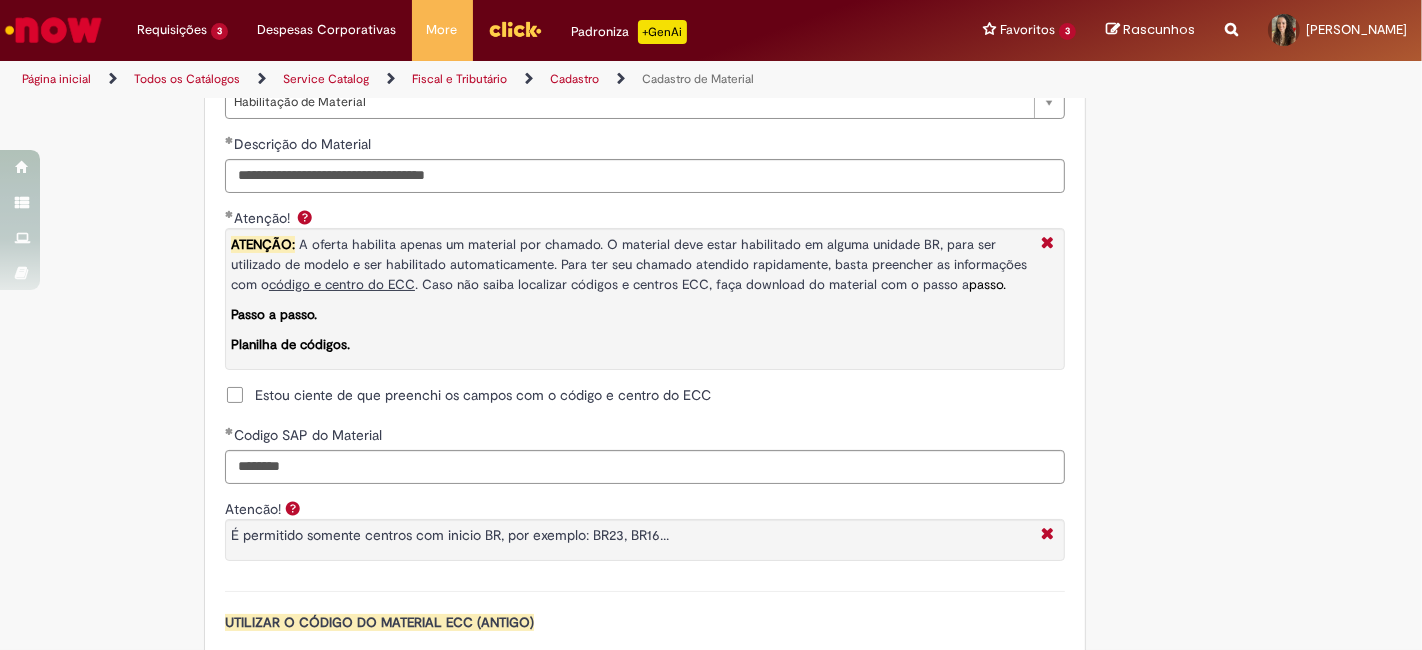 scroll, scrollTop: 1525, scrollLeft: 0, axis: vertical 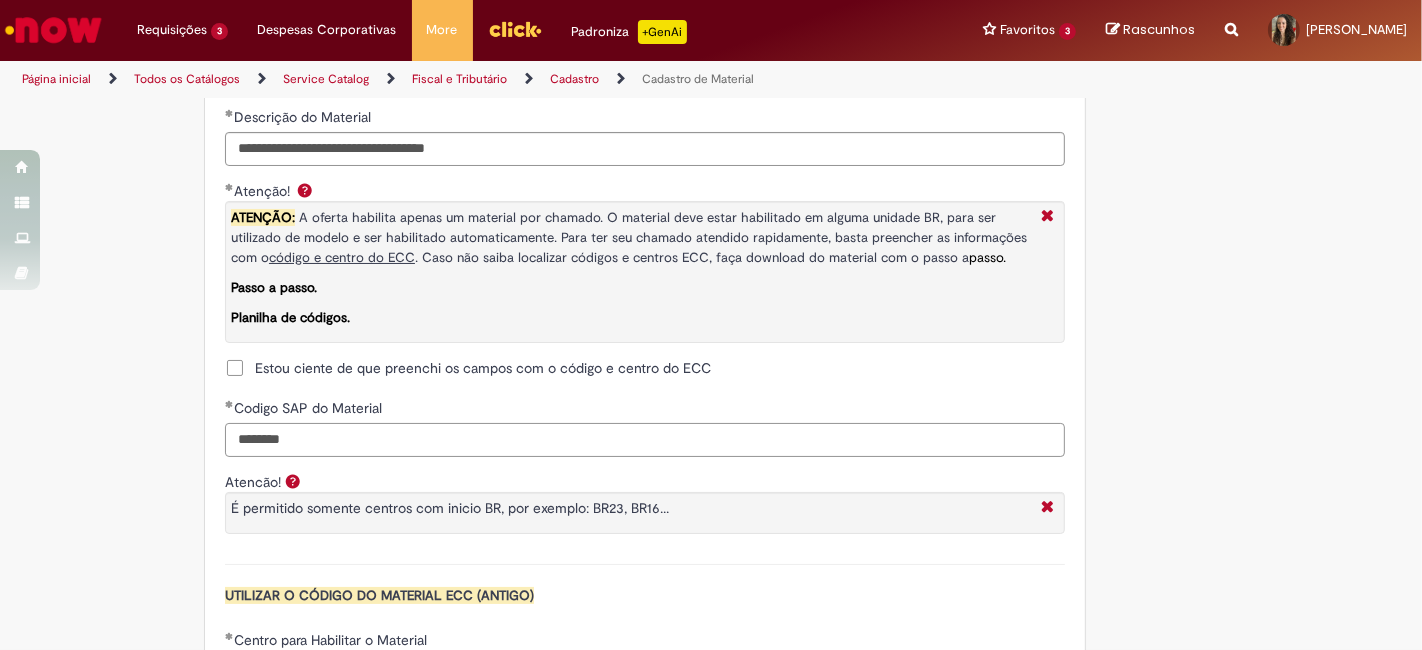 drag, startPoint x: 272, startPoint y: 435, endPoint x: 288, endPoint y: 436, distance: 16.03122 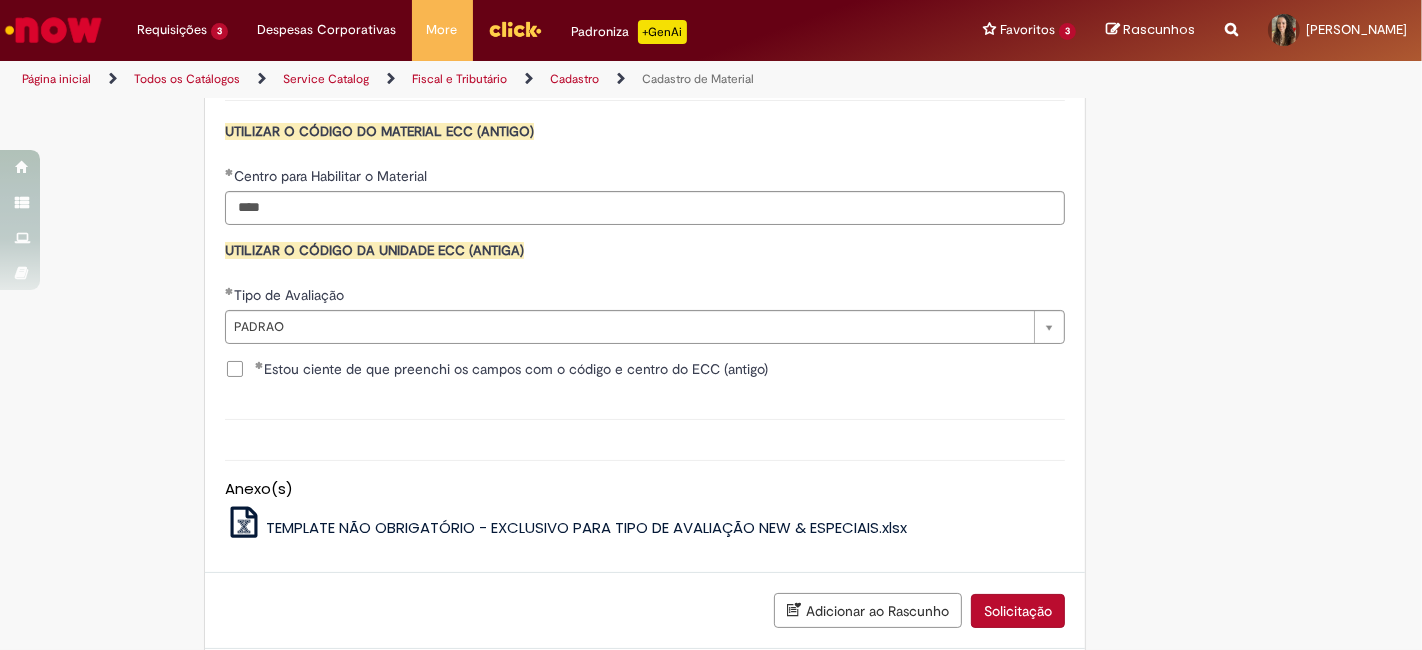 scroll, scrollTop: 2091, scrollLeft: 0, axis: vertical 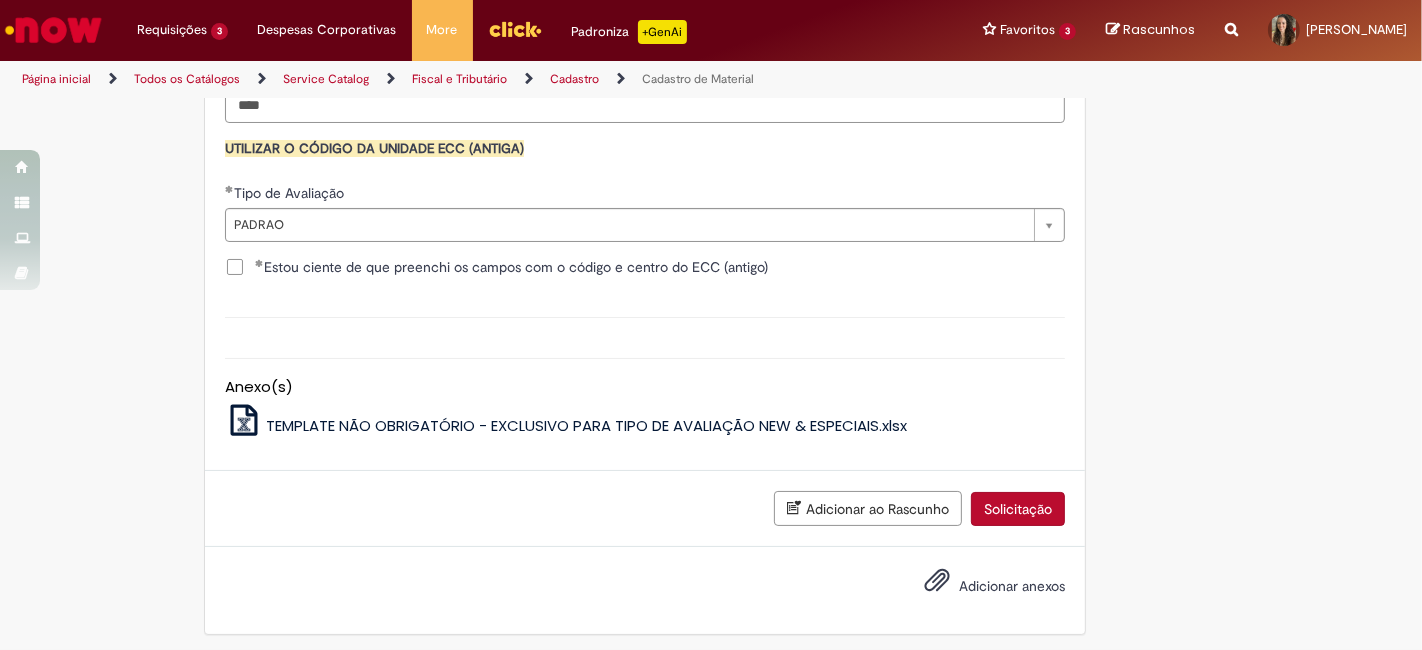 click on "Solicitação" at bounding box center (1018, 509) 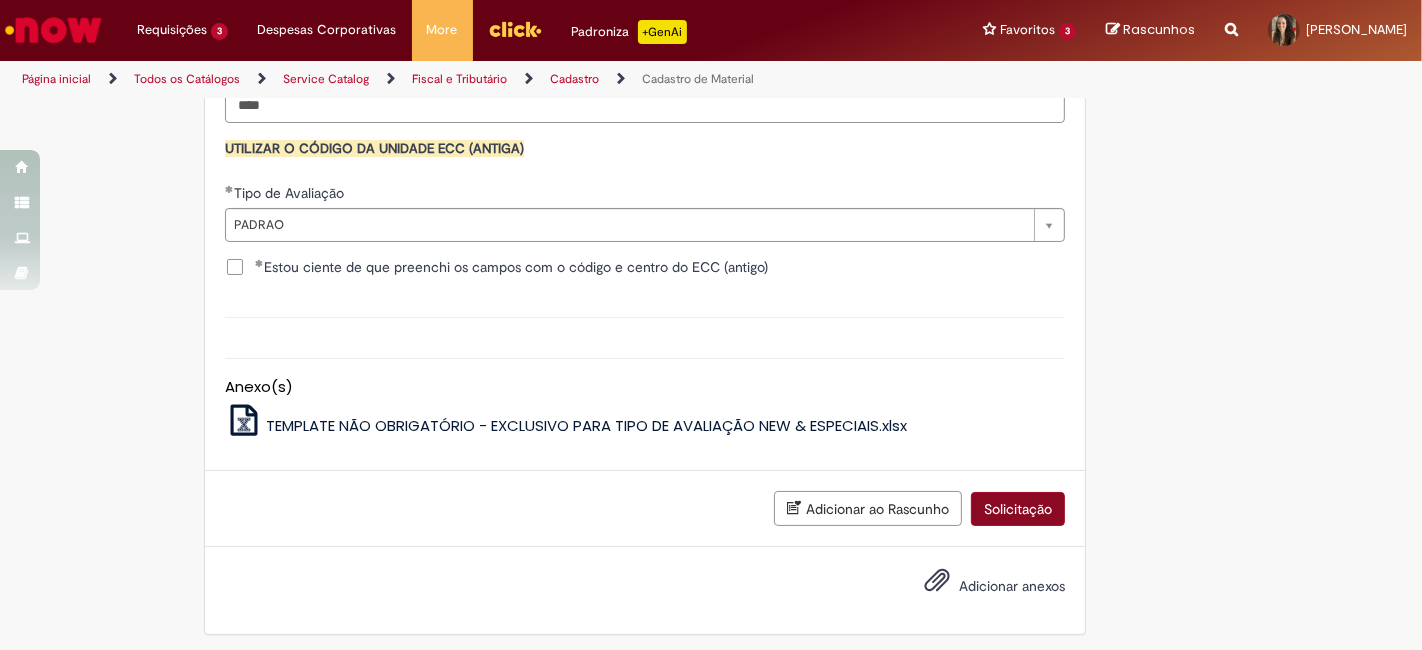 scroll, scrollTop: 2045, scrollLeft: 0, axis: vertical 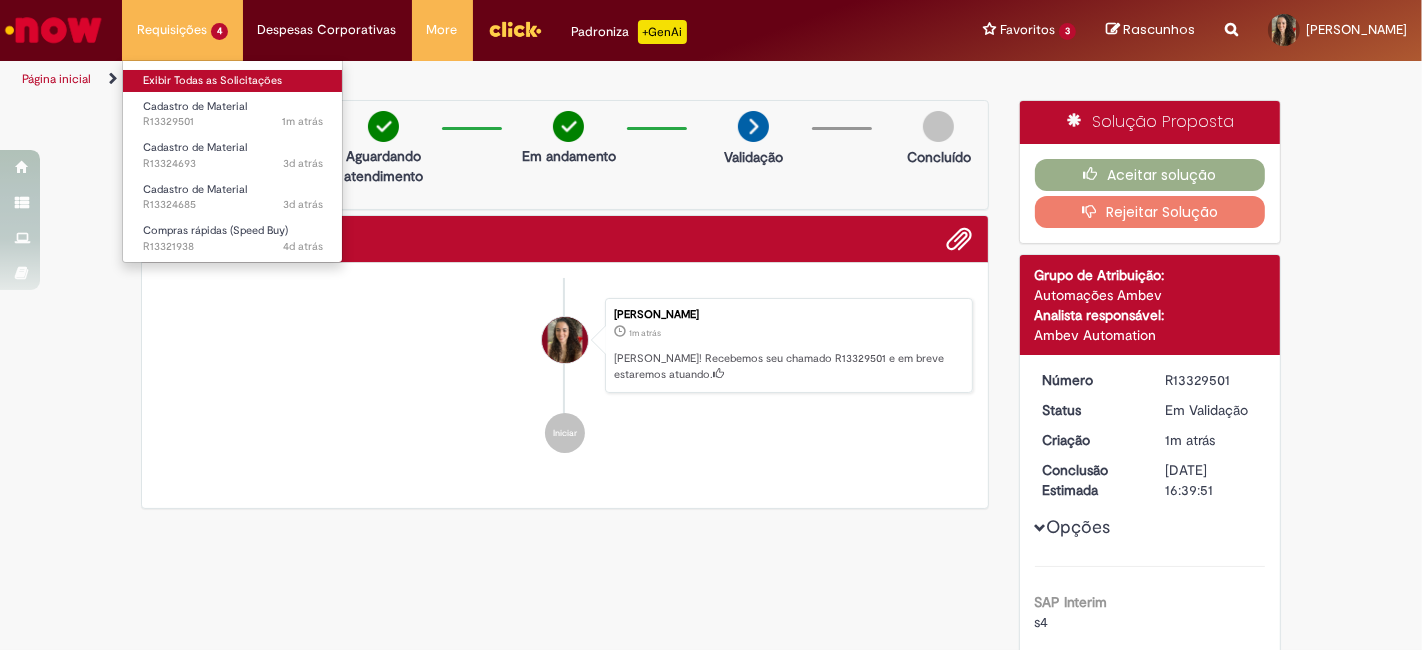 click on "Exibir Todas as Solicitações" at bounding box center [233, 81] 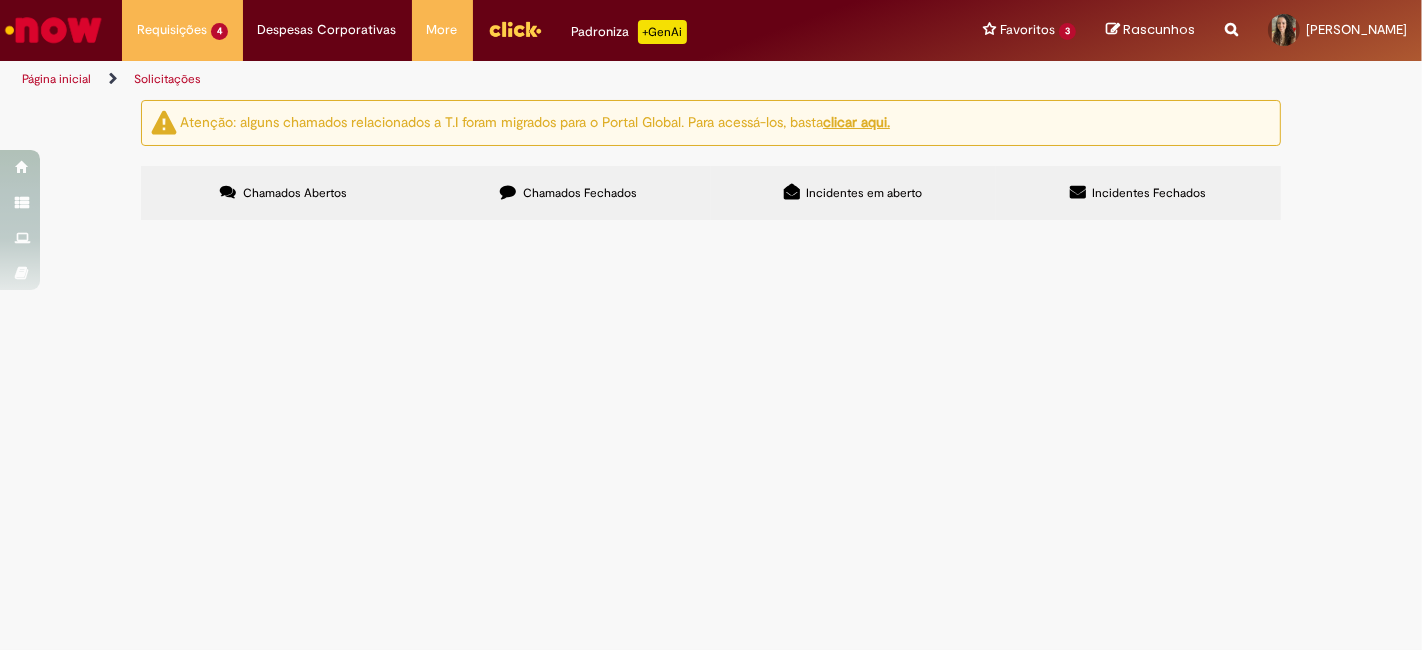 click on "Cadastro de Material" at bounding box center [0, 0] 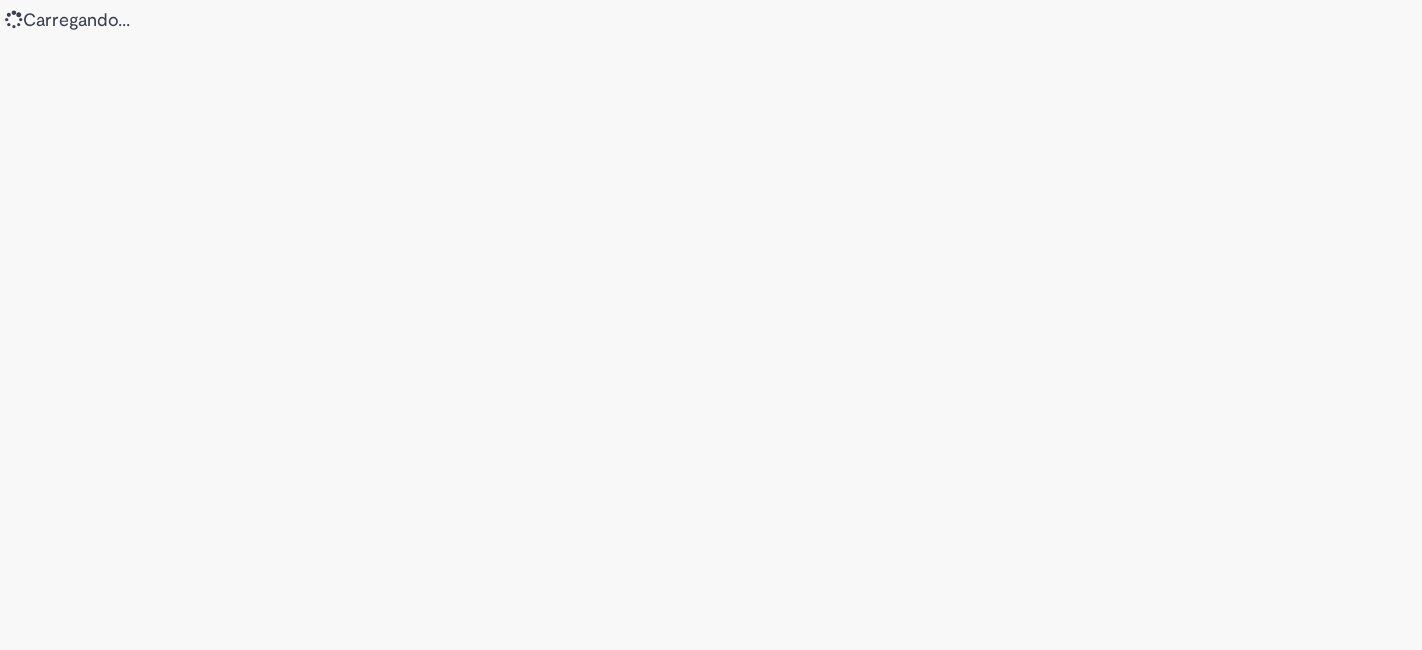 scroll, scrollTop: 0, scrollLeft: 0, axis: both 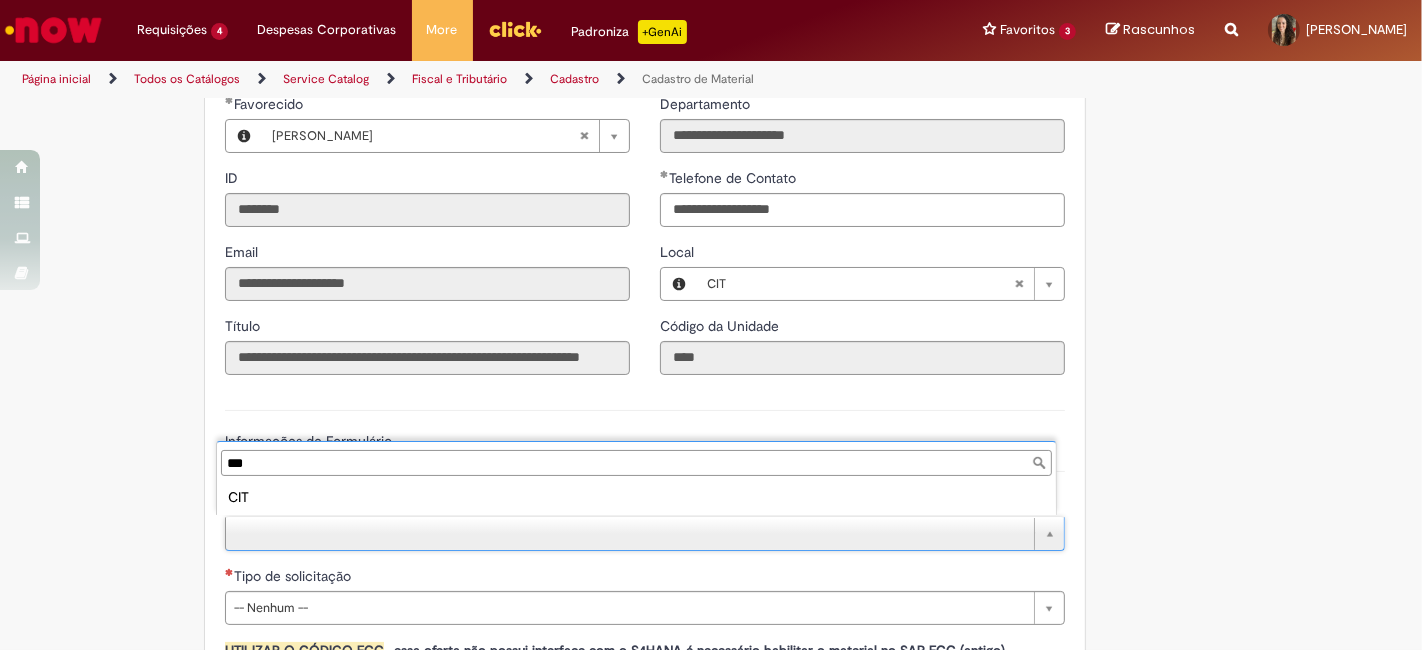 type on "***" 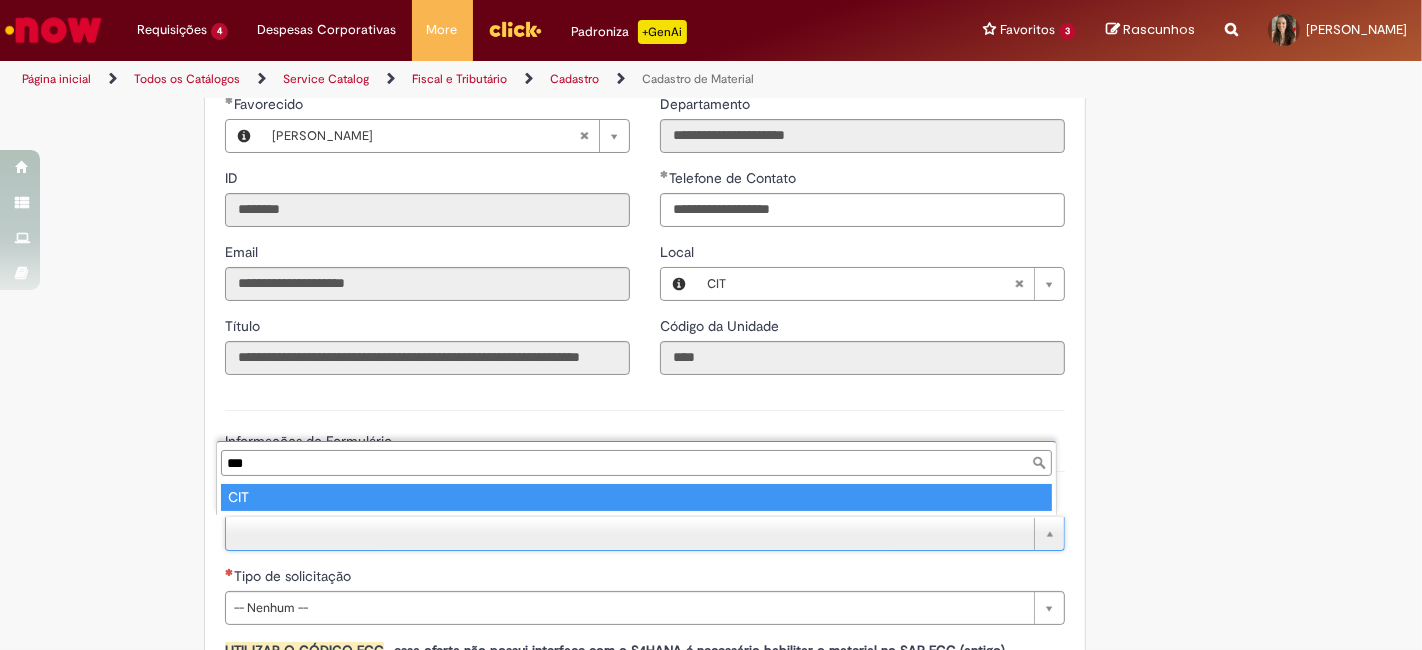 type on "***" 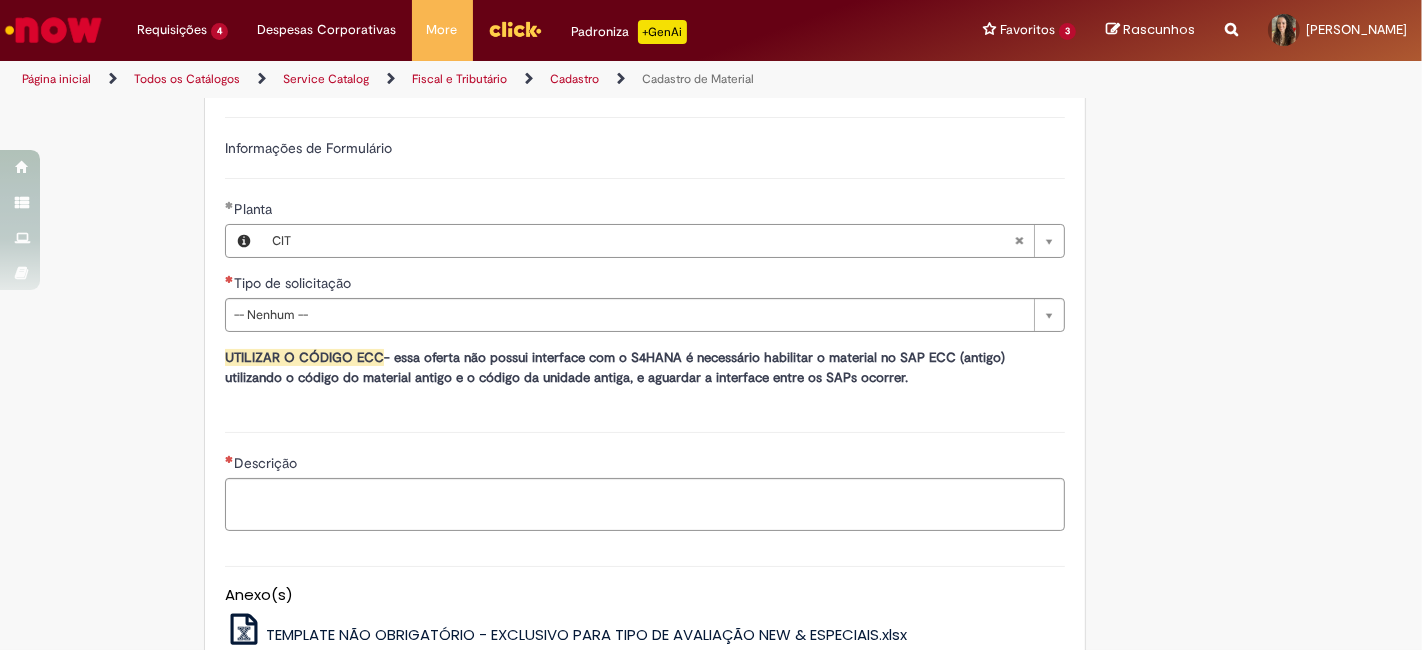 scroll, scrollTop: 1132, scrollLeft: 0, axis: vertical 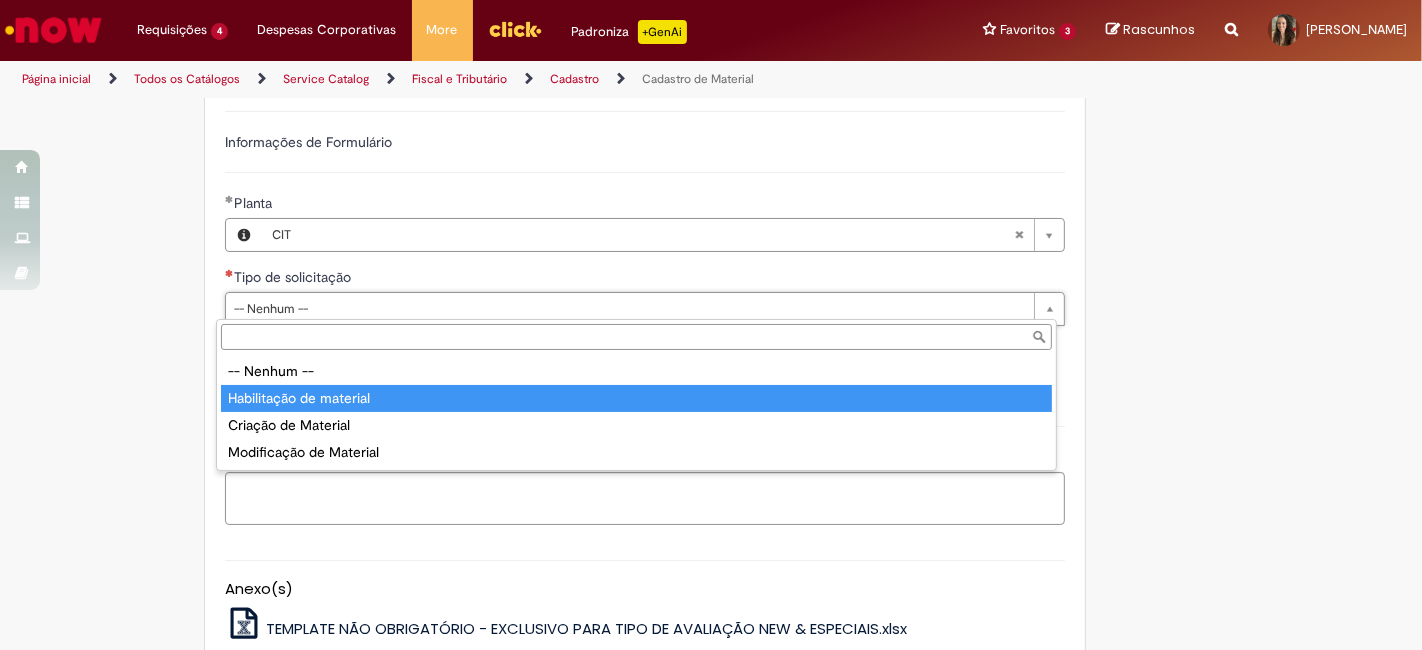 type on "**********" 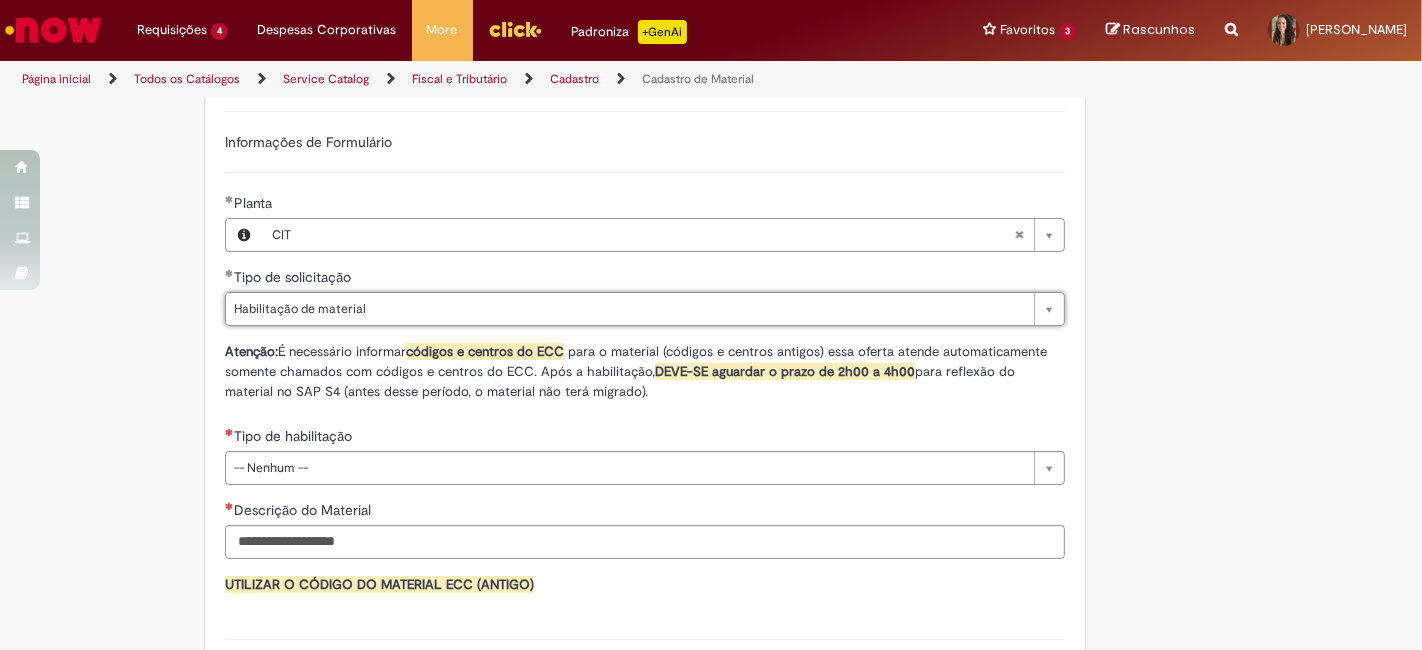 drag, startPoint x: 279, startPoint y: 462, endPoint x: 280, endPoint y: 477, distance: 15.033297 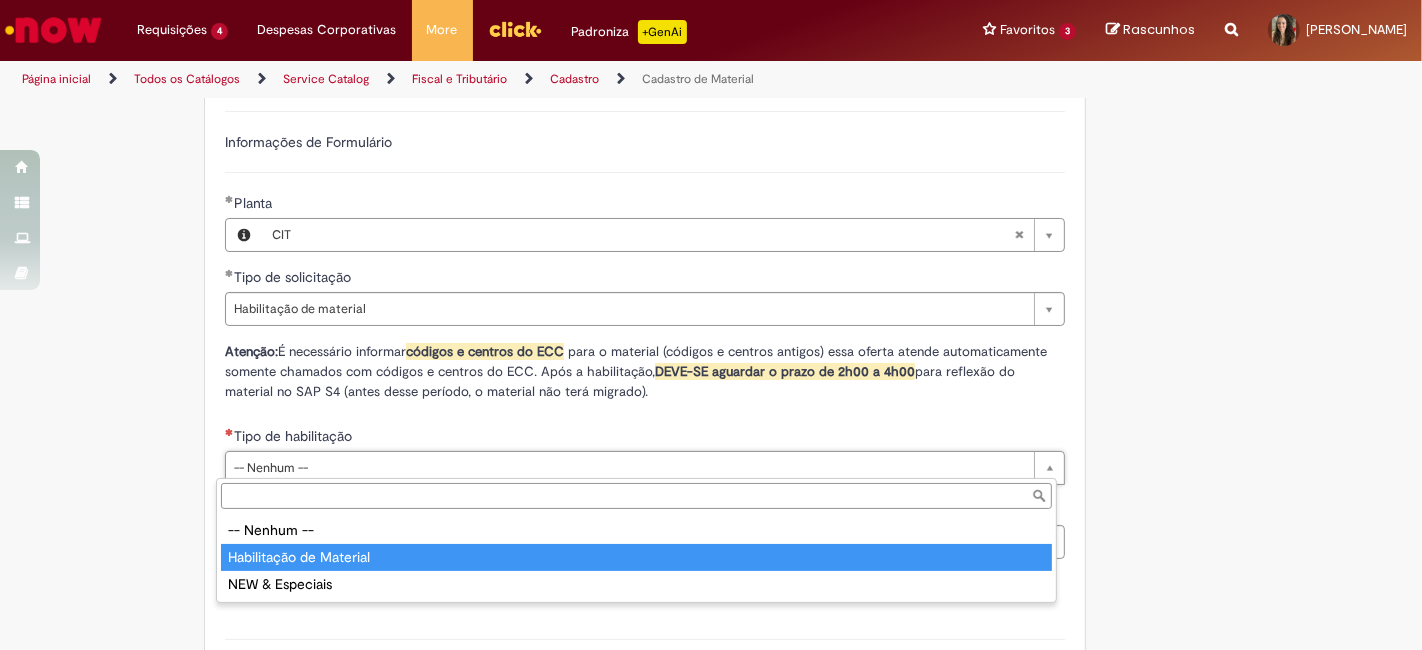 type on "**********" 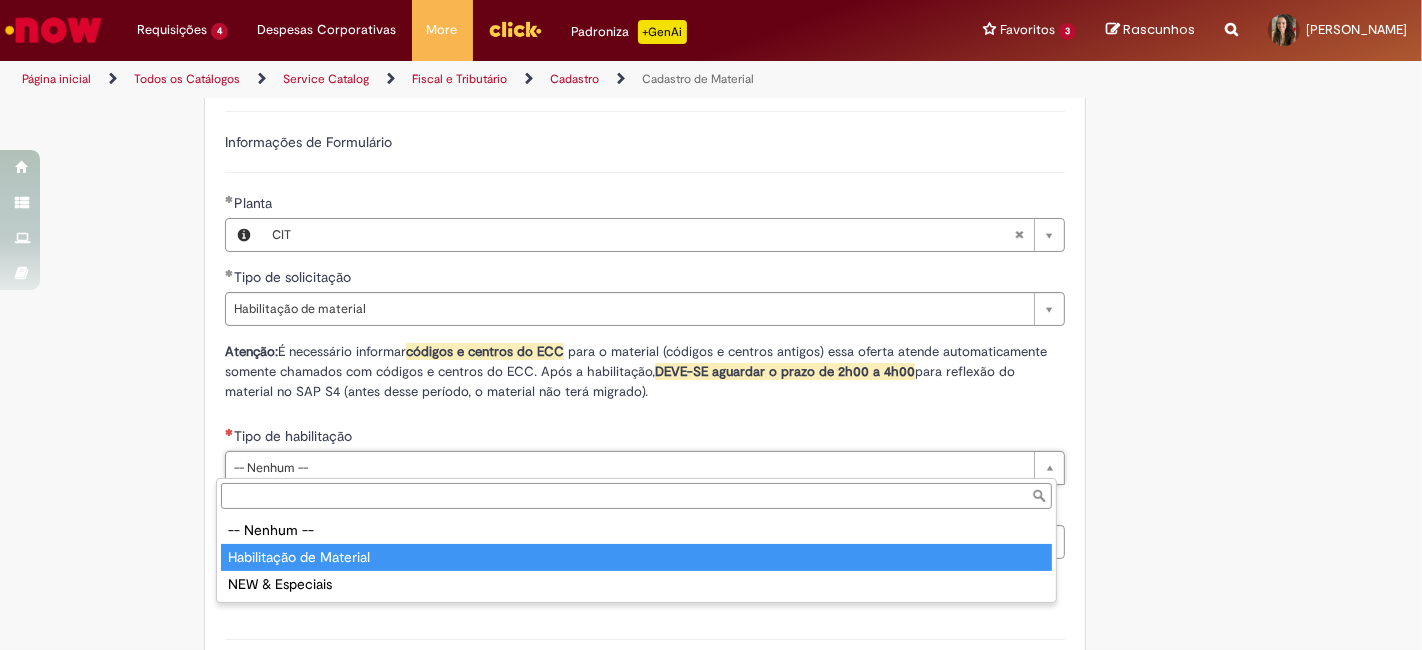 select on "**********" 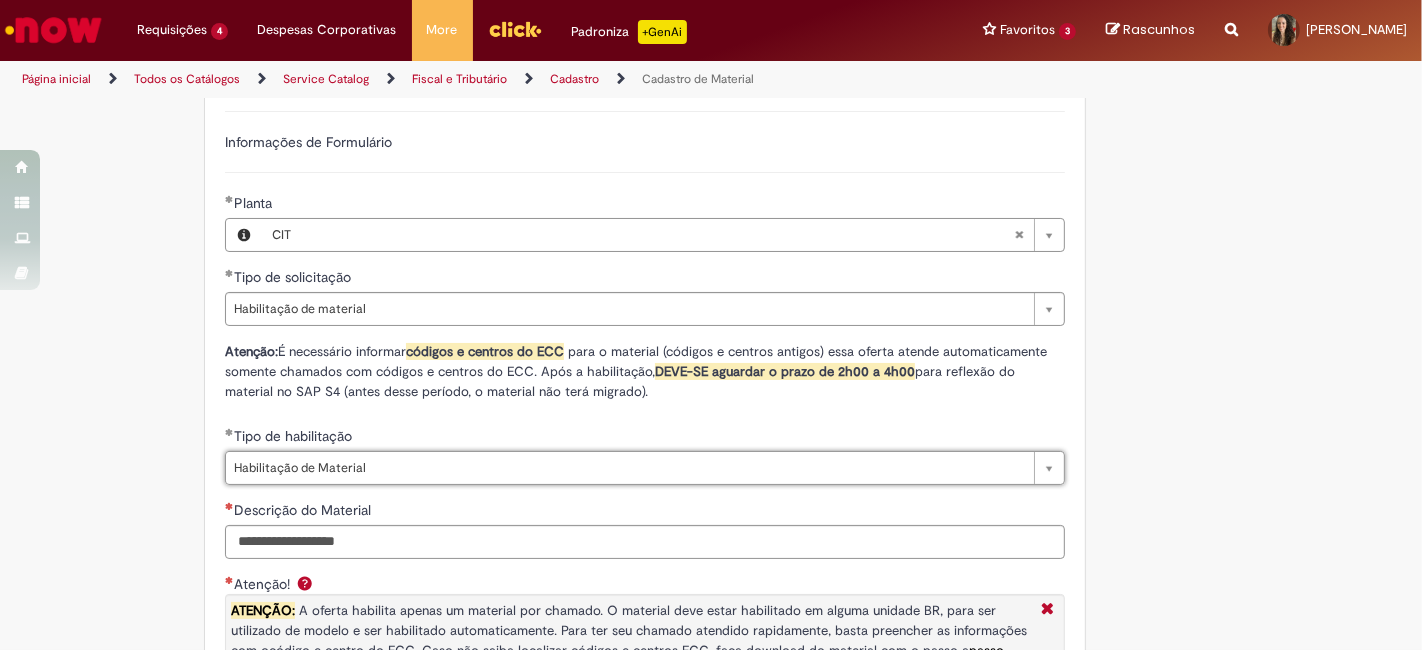 click on "Adicionar a Favoritos
Cadastro de Material
Oferta destinada à solicitações relacionadas ao cadastro de materiais.
Criação de Material  – Tipo de Solicitação destinada para criação de novos códigos dos materiais abaixo:       1.1 – Embalagem Retornável (Ativo de Giro)       1.2 – Embalagem Não Retornável        1.3 – Matéria prima       1.4 – Marketing       1.5 – Cadastro de Protótipo CIT (Cadastro exclusivo do CIT)
Habilitação  – Tipo de Solicitação destinada a Habilitação dos Materiais       2.1 – Habilitação de Material       2.2 - Habilitar Tipo de Avaliação New & Especiais
ATENÇÃO CÓDIGO ECC!   Para solicitação de  HABILITAÇÃO DE MATERIAL  É NECESSÁRIO INFORMAR O CÓDIGO DO  MATERIAL E UNIDADE DO  ECC
NÃO  ocorre.
ATENÇÃO INTERFACE!
Modificação" at bounding box center (613, 291) 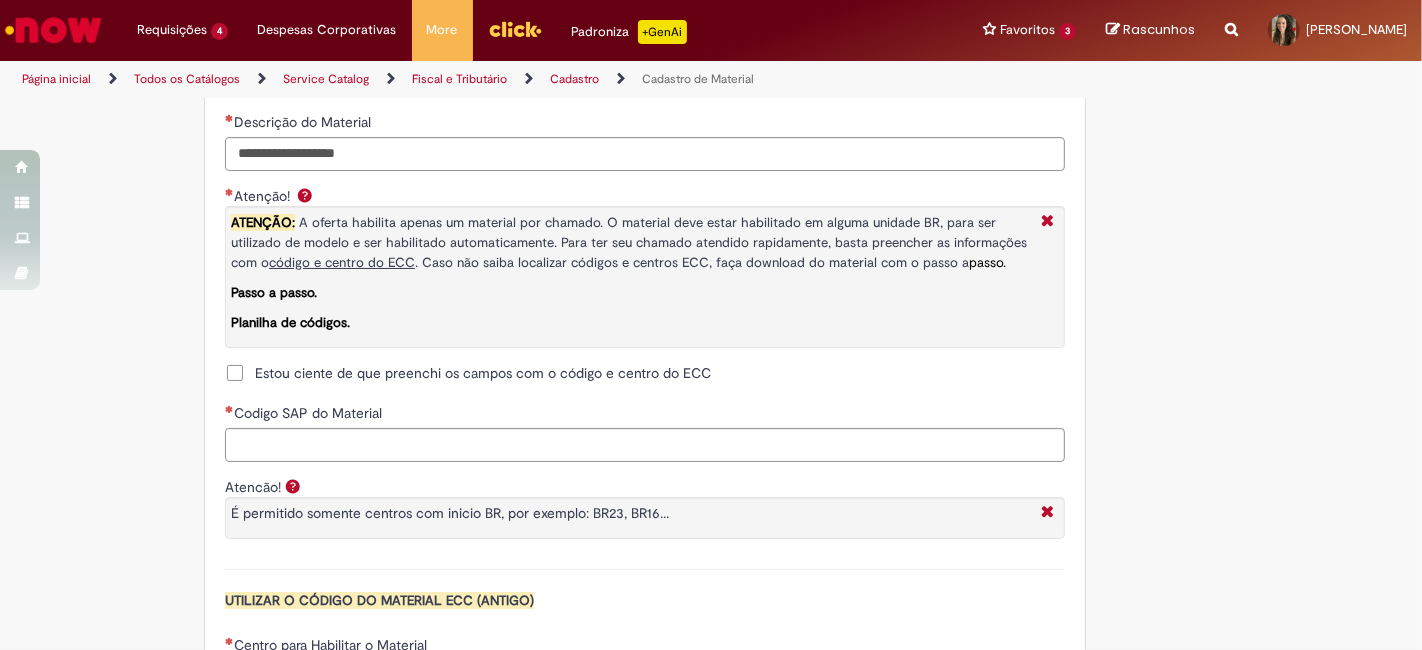 scroll, scrollTop: 1531, scrollLeft: 0, axis: vertical 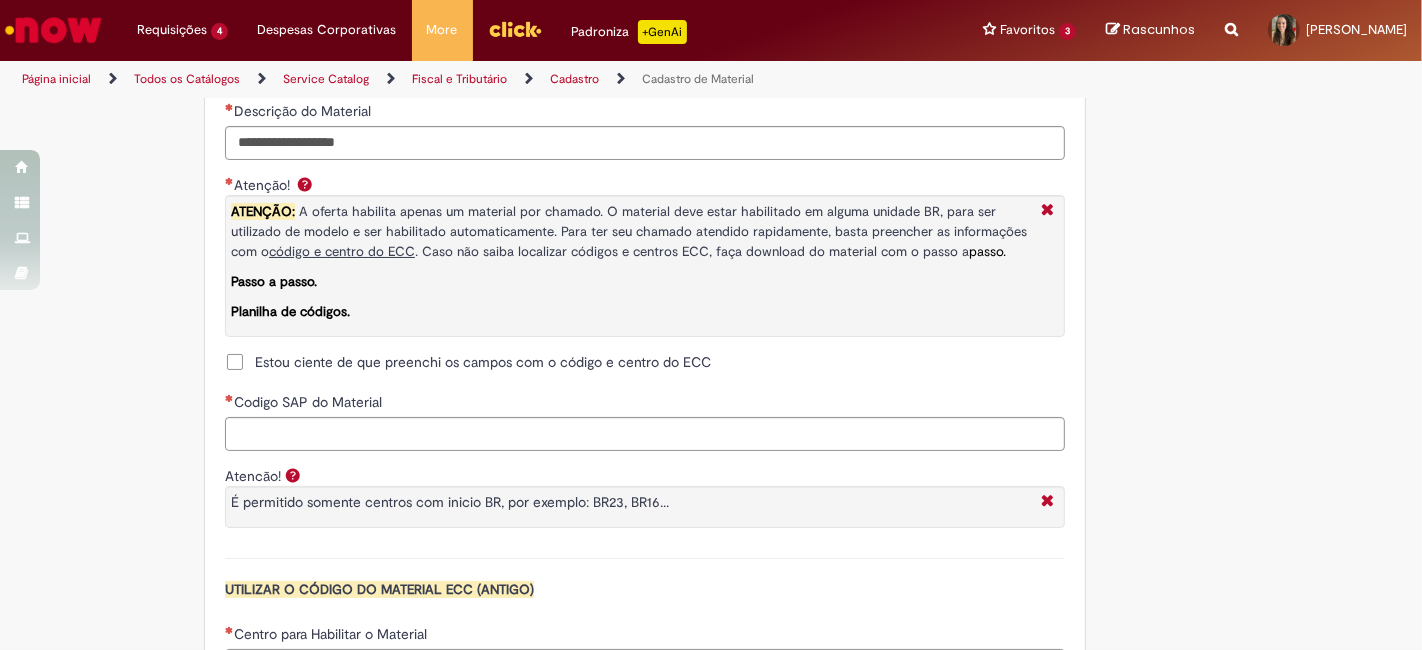 click on "Estou ciente de que preenchi os campos com o código e centro do ECC" at bounding box center [483, 362] 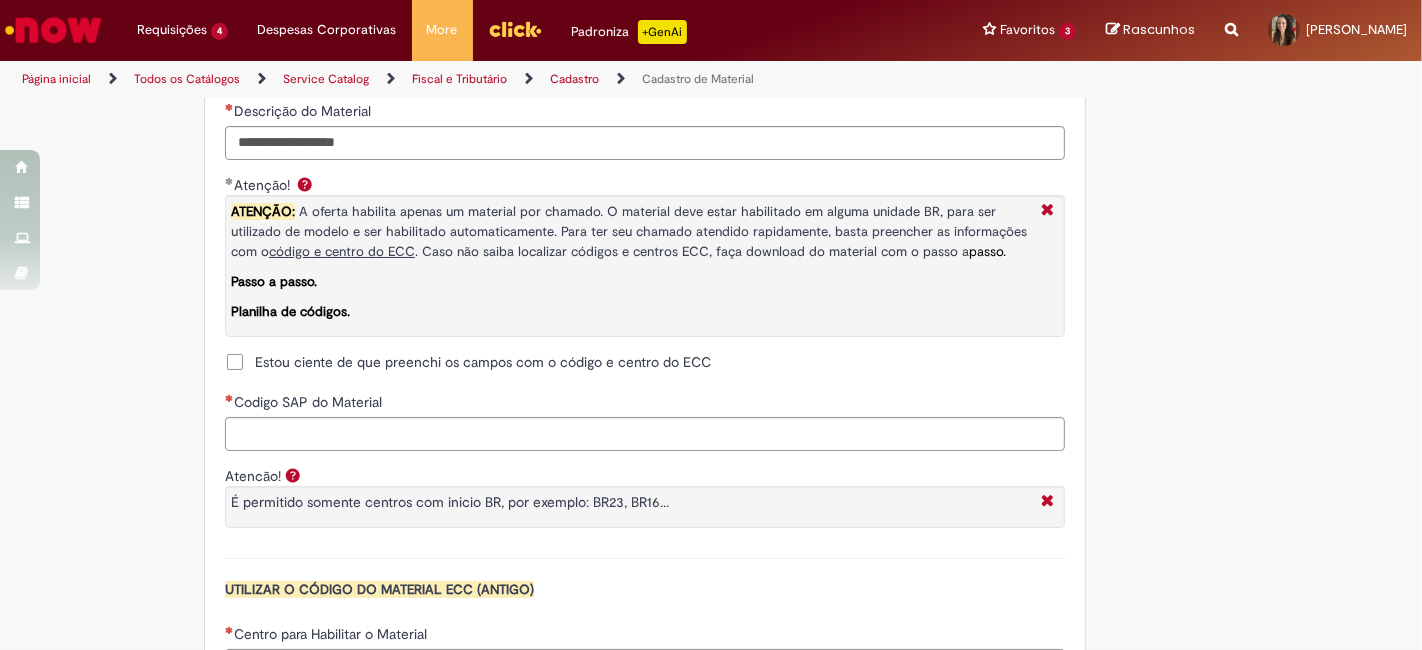 click on "Estou ciente de que preenchi os campos com o código e centro do ECC" at bounding box center (483, 362) 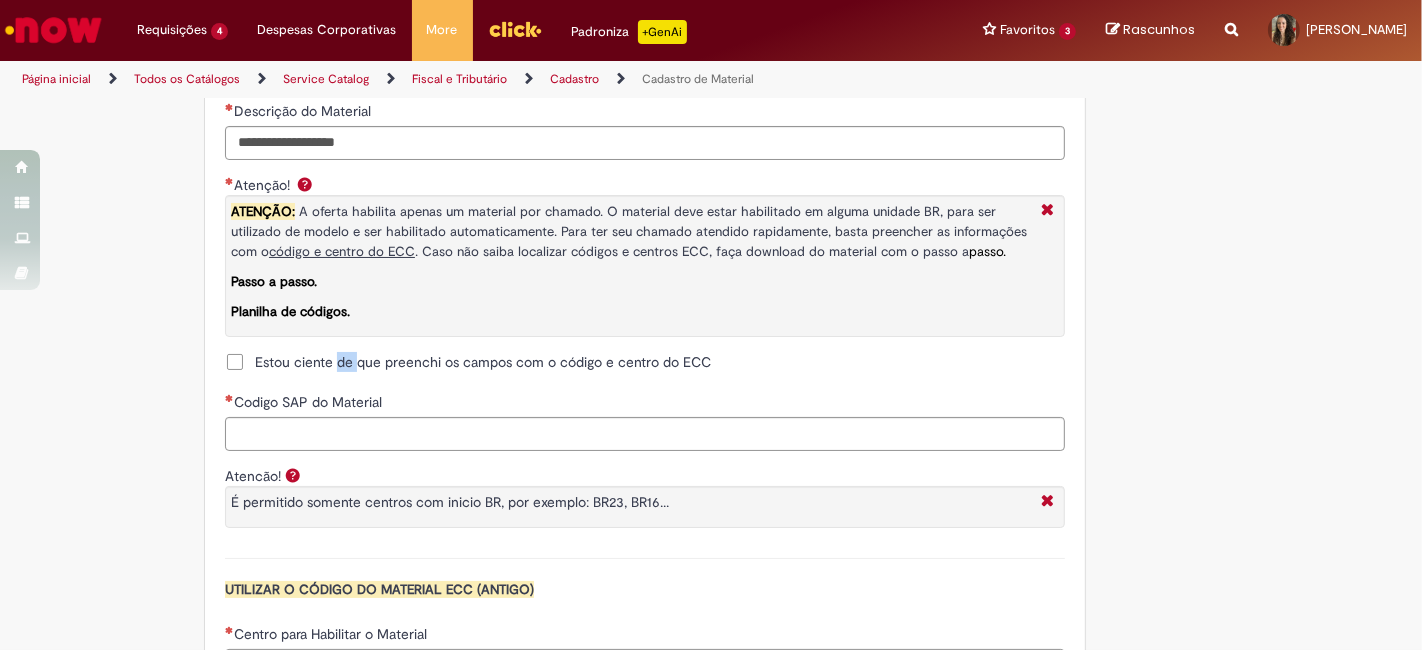 click on "Estou ciente de que preenchi os campos com o código e centro do ECC" at bounding box center (483, 362) 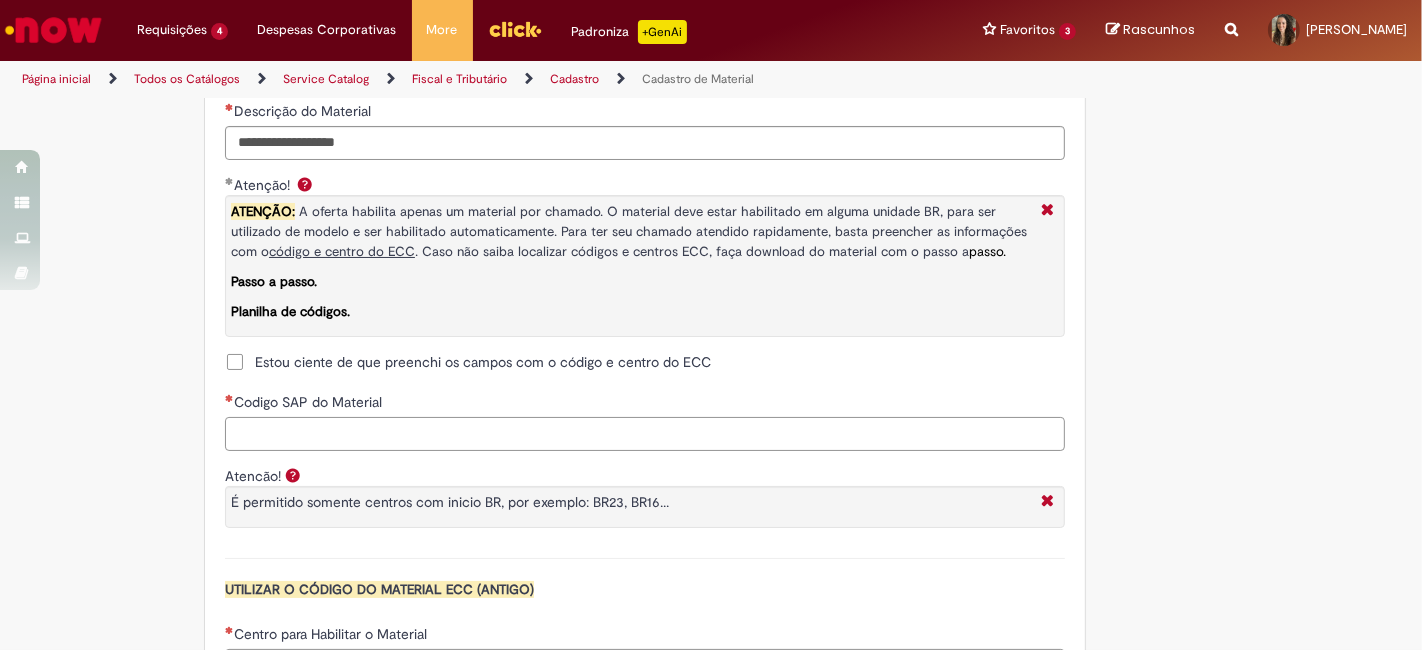click on "Codigo SAP do Material" at bounding box center [645, 434] 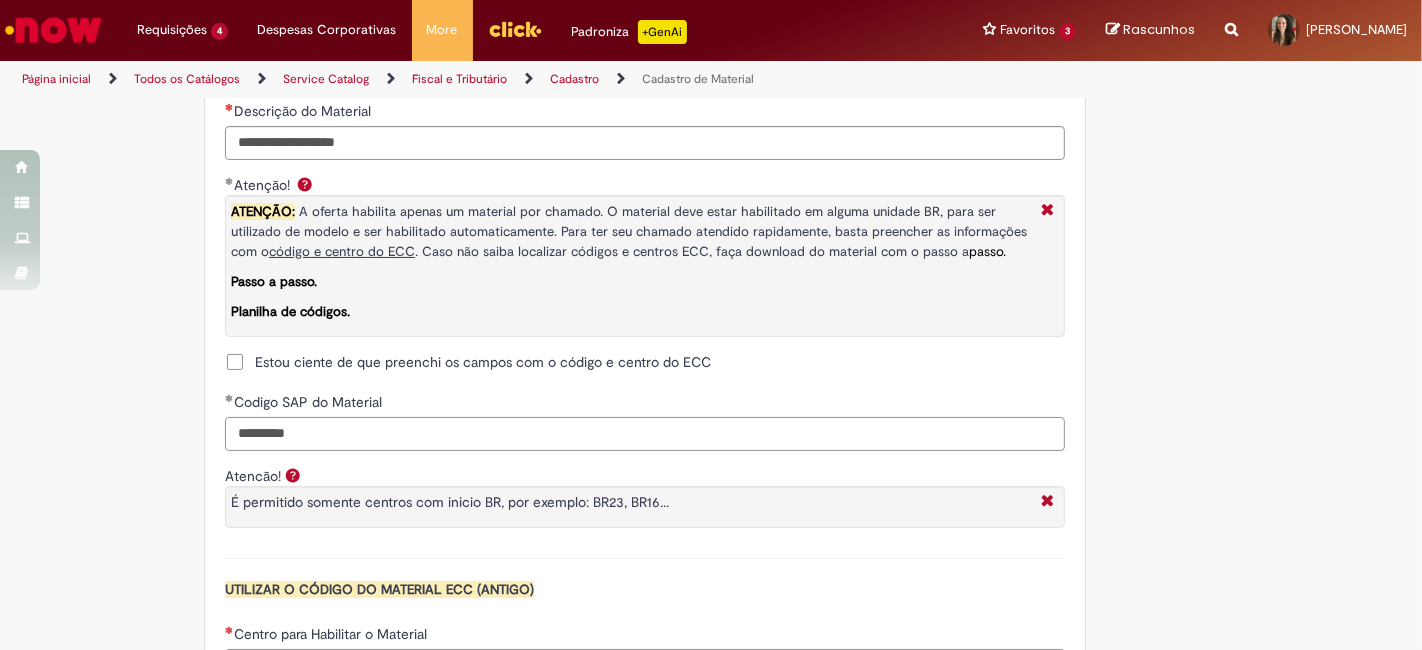 click on "*********" at bounding box center (645, 434) 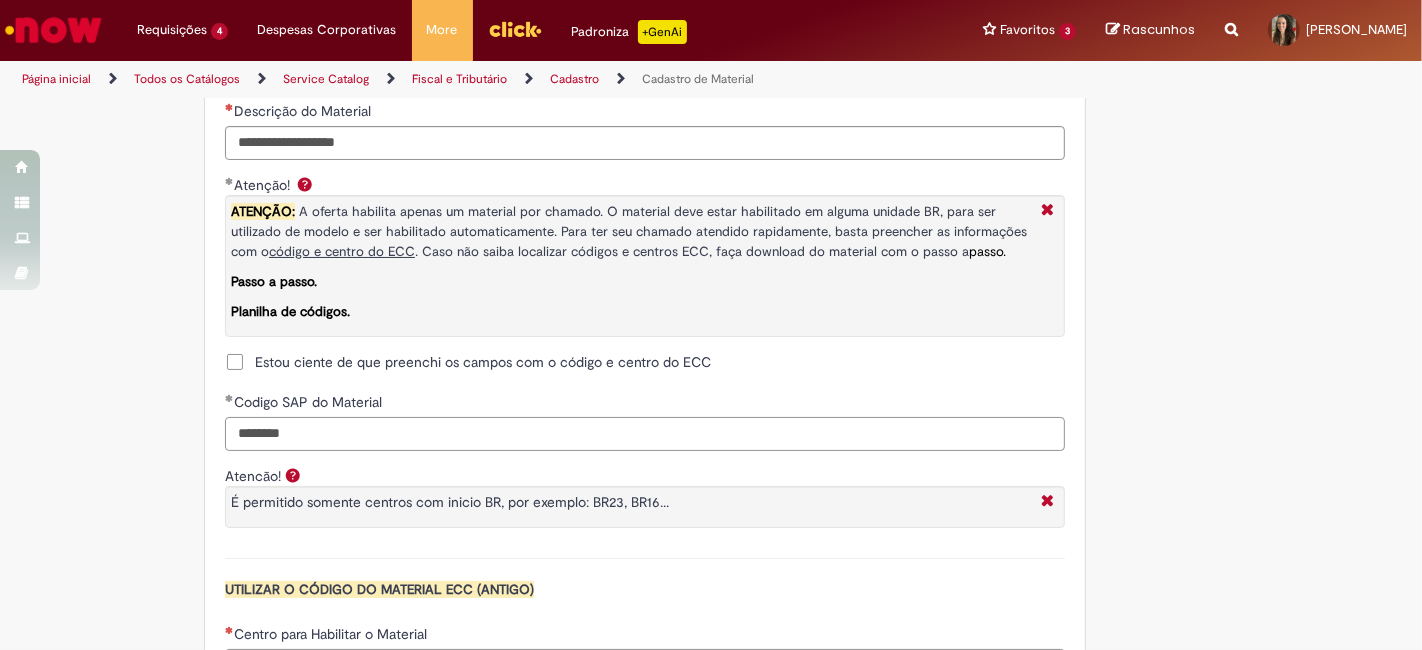 type on "********" 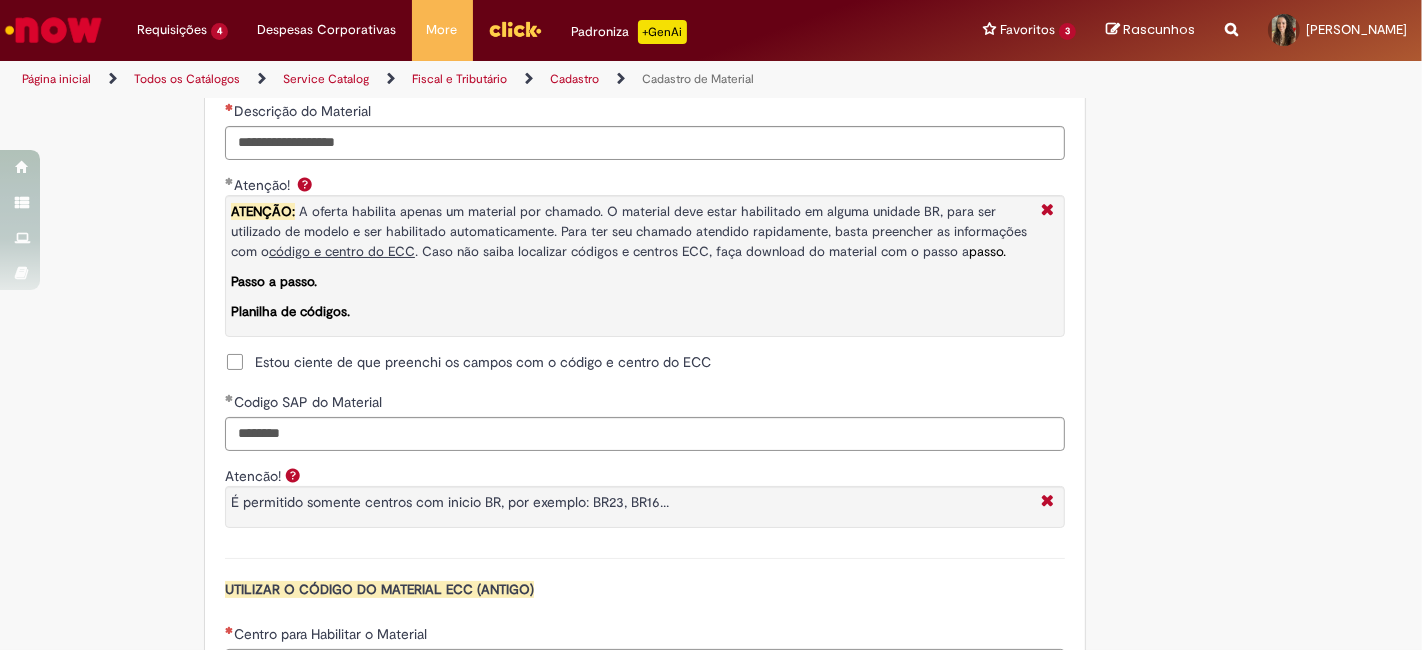 click on "Adicionar a Favoritos
Cadastro de Material
Oferta destinada à solicitações relacionadas ao cadastro de materiais.
Criação de Material  – Tipo de Solicitação destinada para criação de novos códigos dos materiais abaixo:       1.1 – Embalagem Retornável (Ativo de Giro)       1.2 – Embalagem Não Retornável        1.3 – Matéria prima       1.4 – Marketing       1.5 – Cadastro de Protótipo CIT (Cadastro exclusivo do CIT)
Habilitação  – Tipo de Solicitação destinada a Habilitação dos Materiais       2.1 – Habilitação de Material       2.2 - Habilitar Tipo de Avaliação New & Especiais
ATENÇÃO CÓDIGO ECC!   Para solicitação de  HABILITAÇÃO DE MATERIAL  É NECESSÁRIO INFORMAR O CÓDIGO DO  MATERIAL E UNIDADE DO  ECC
NÃO  ocorre.
ATENÇÃO INTERFACE!
Modificação" at bounding box center (613, -108) 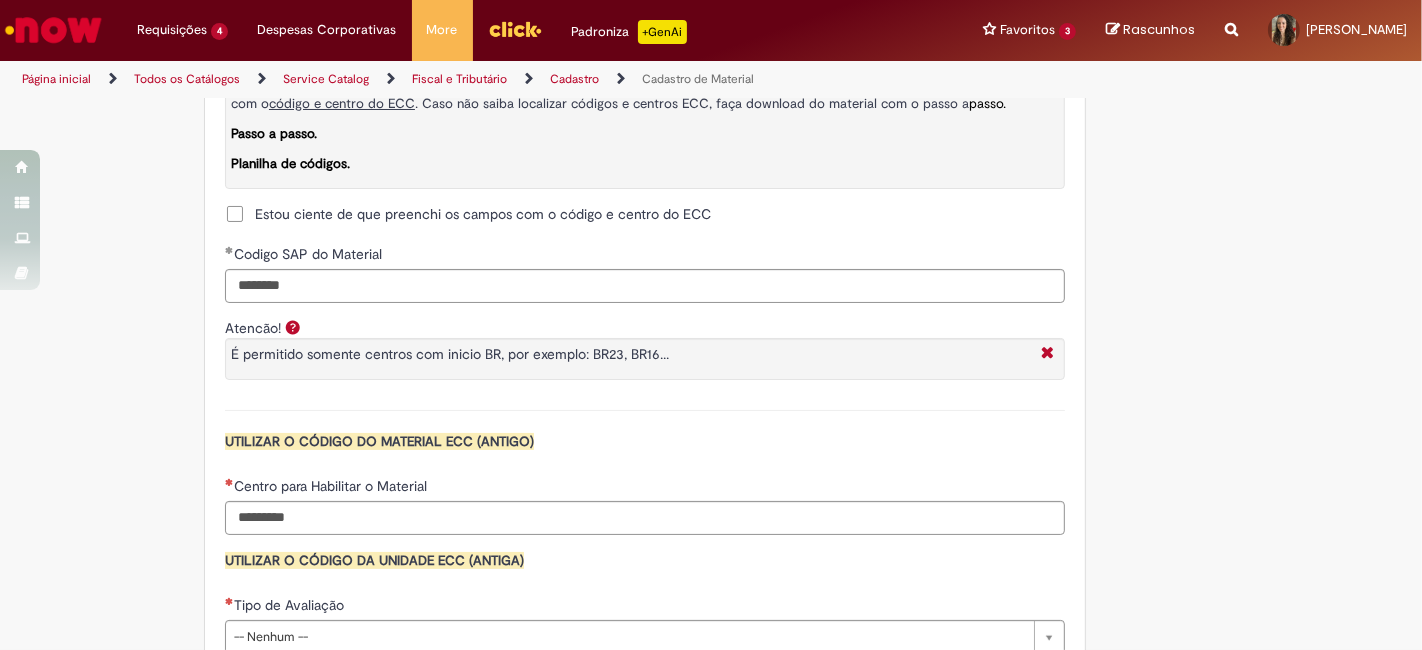 scroll, scrollTop: 1755, scrollLeft: 0, axis: vertical 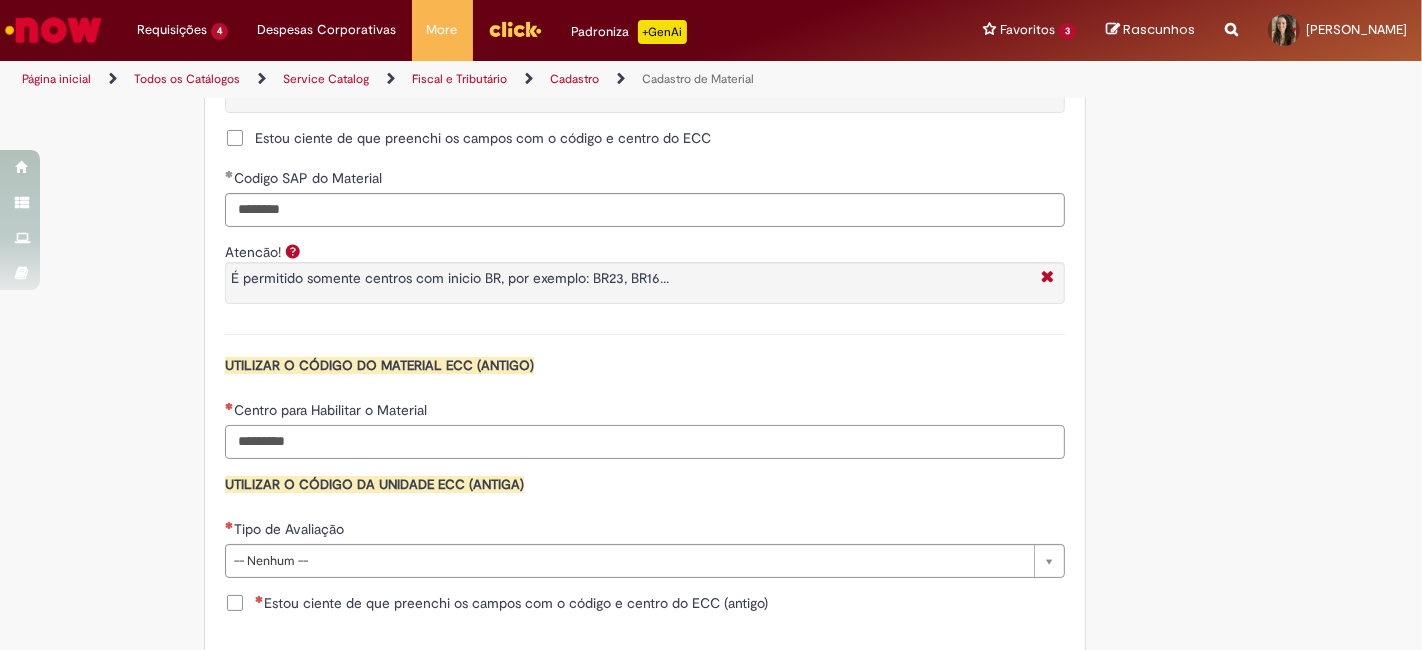 click on "Centro para Habilitar o Material" at bounding box center (645, 442) 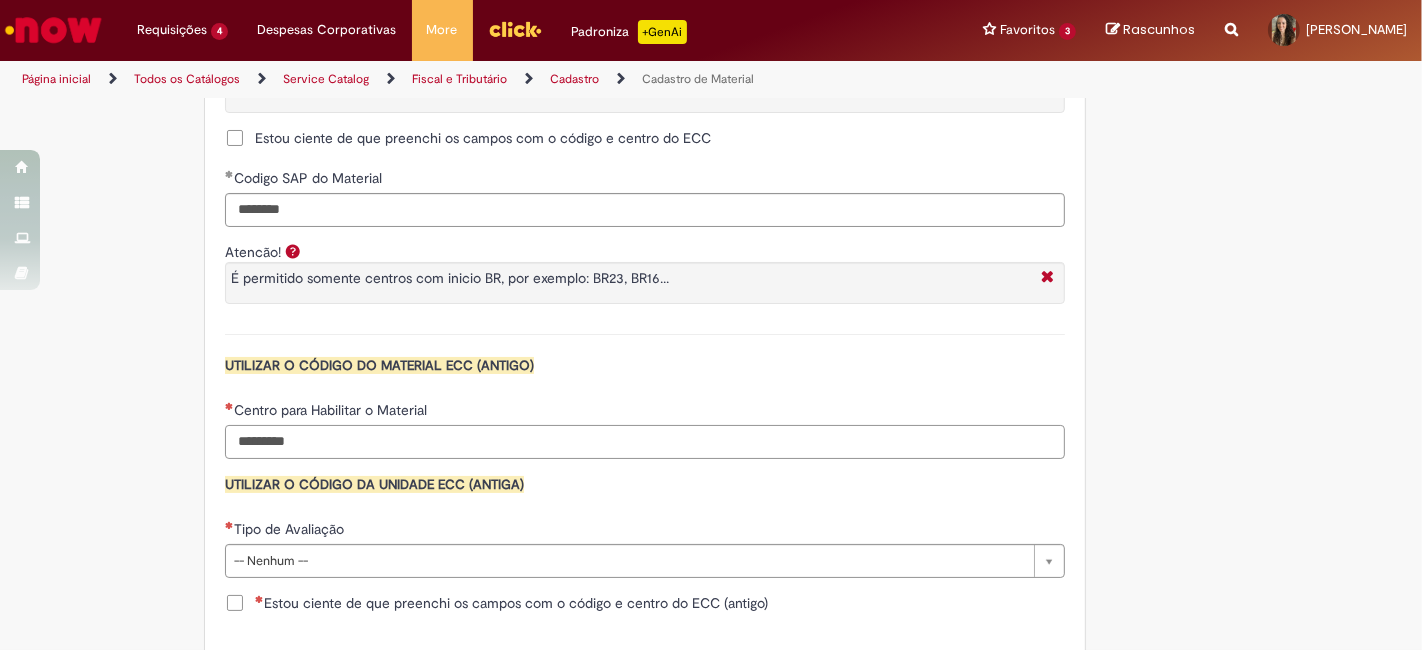 click on "Centro para Habilitar o Material" at bounding box center [645, 442] 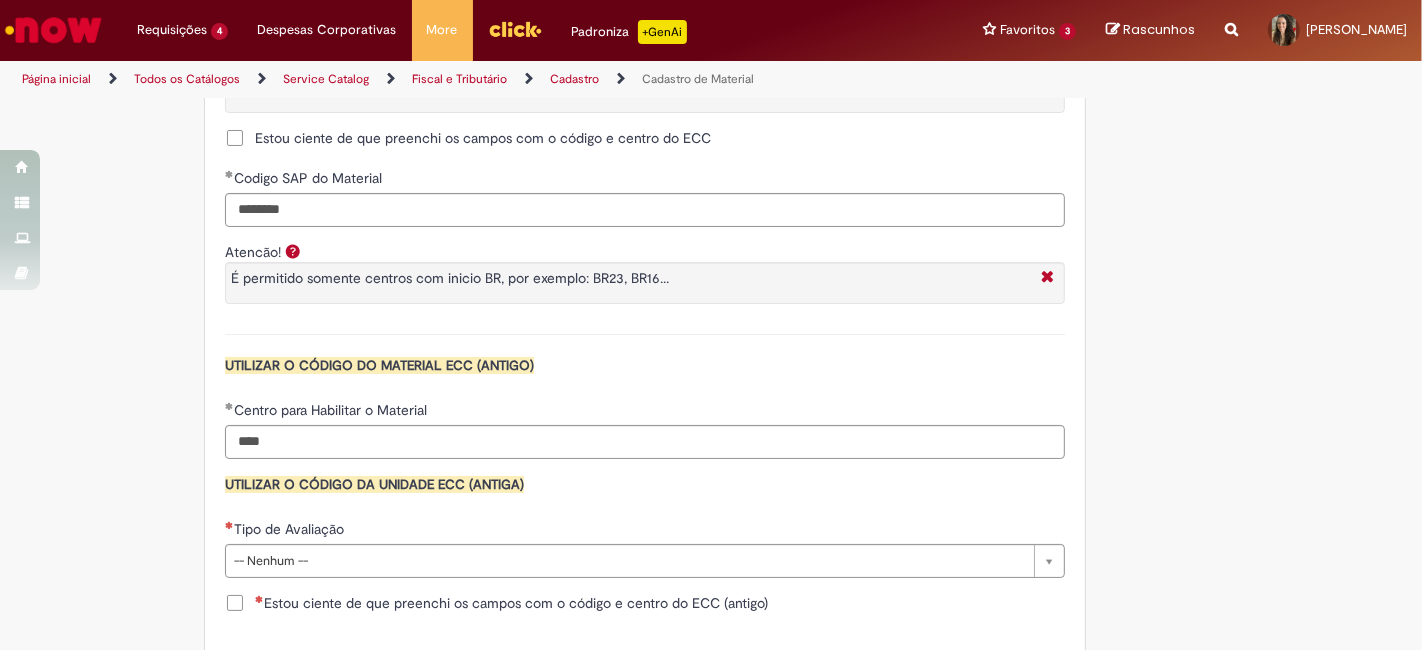 type on "****" 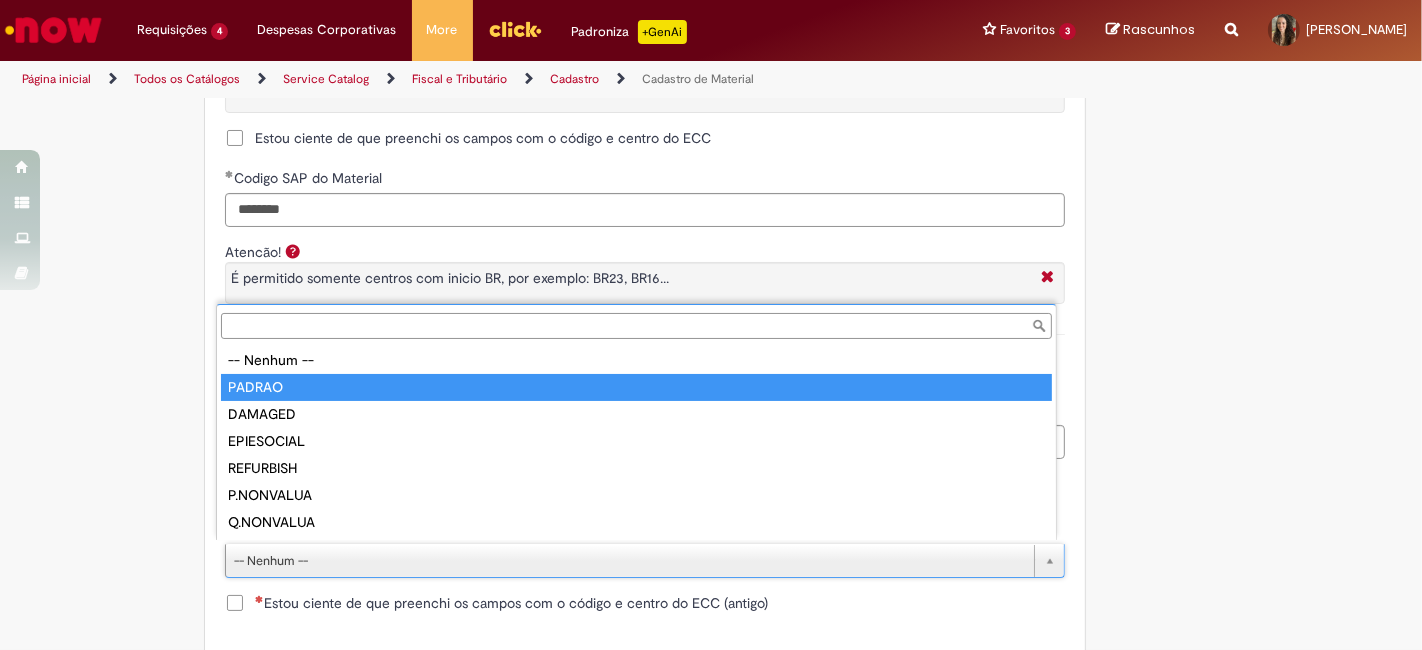 type on "******" 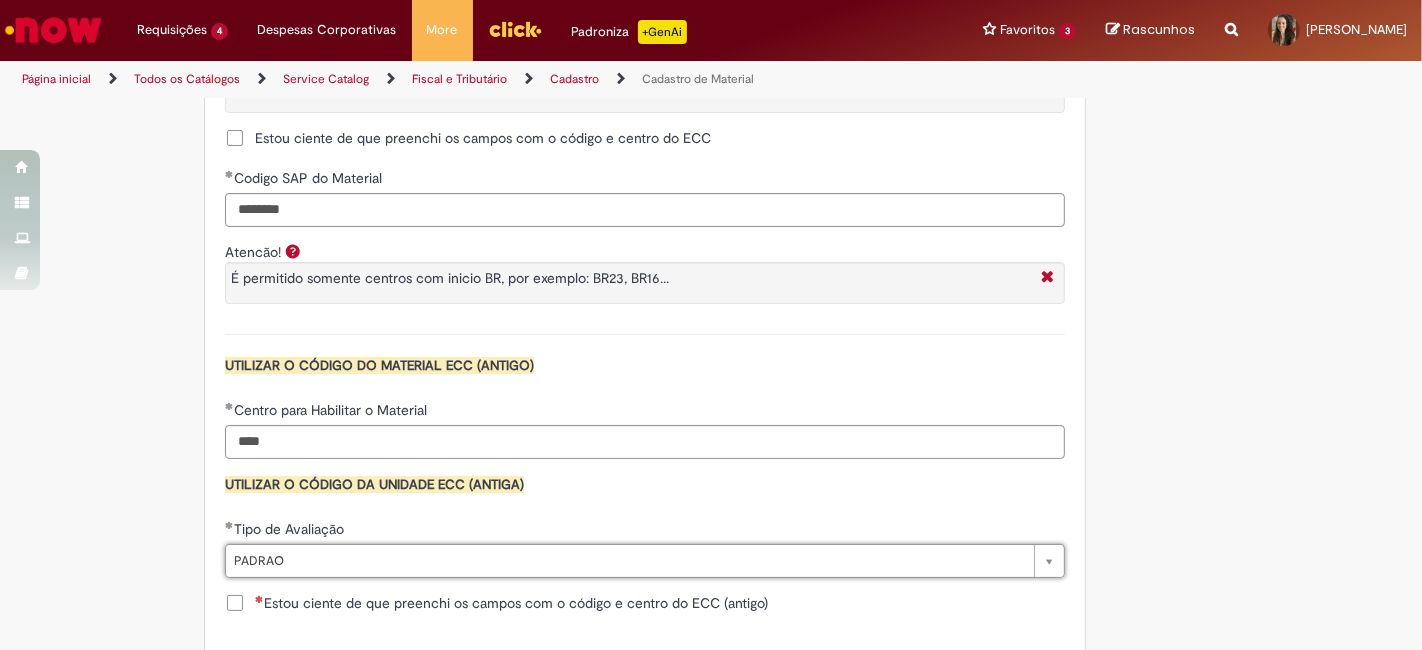 drag, startPoint x: 136, startPoint y: 546, endPoint x: 172, endPoint y: 559, distance: 38.27532 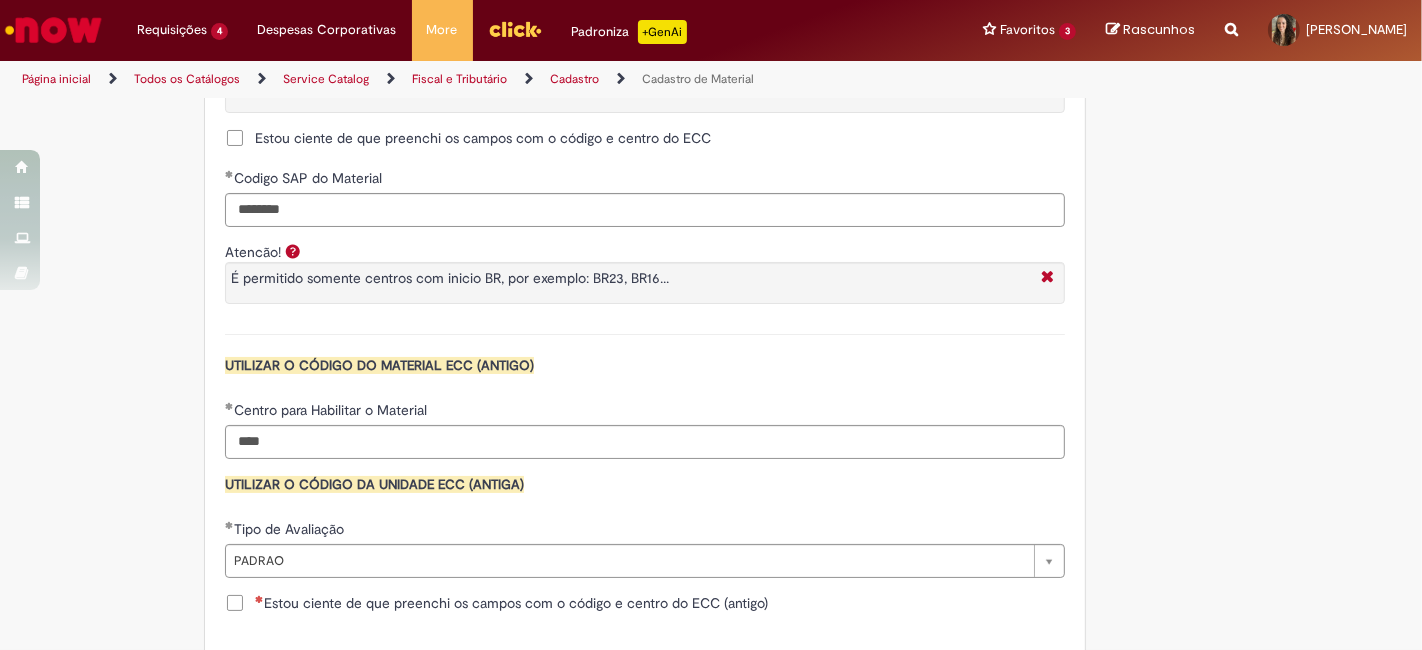 click on "Estou ciente de que preenchi os campos com o código e centro do ECC  (antigo)" at bounding box center [511, 603] 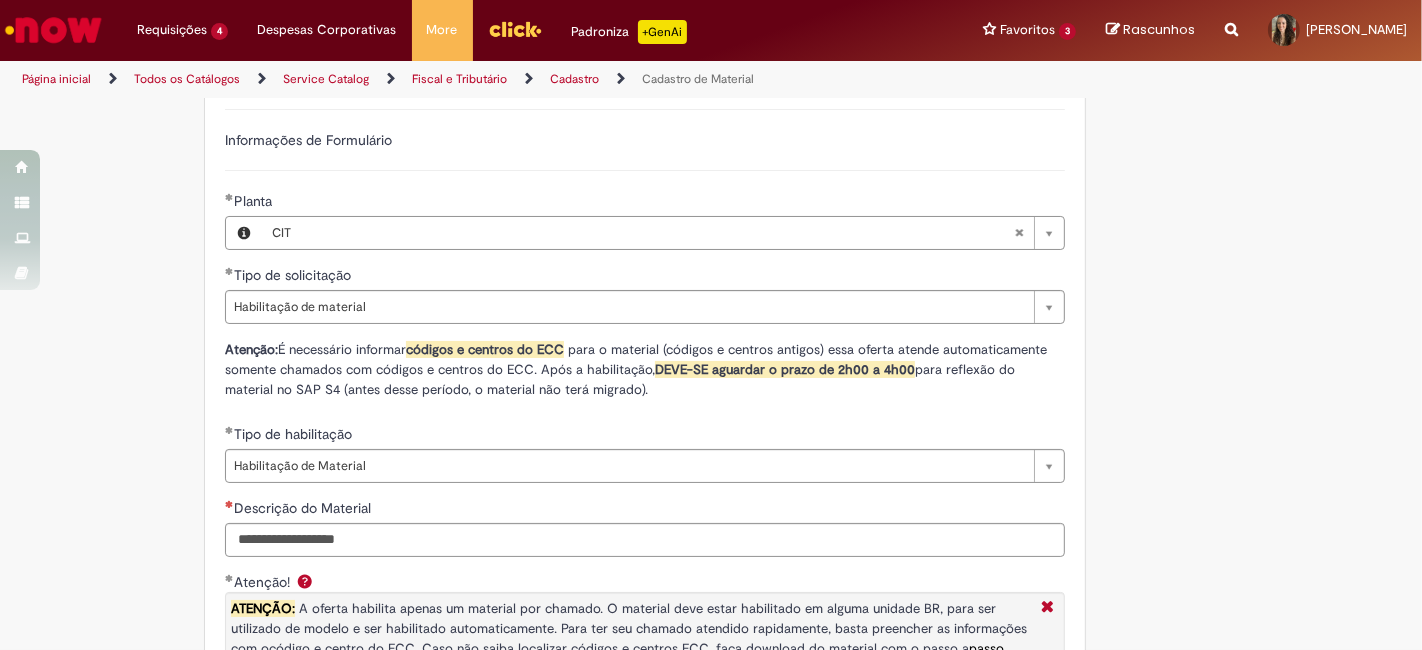 scroll, scrollTop: 1183, scrollLeft: 0, axis: vertical 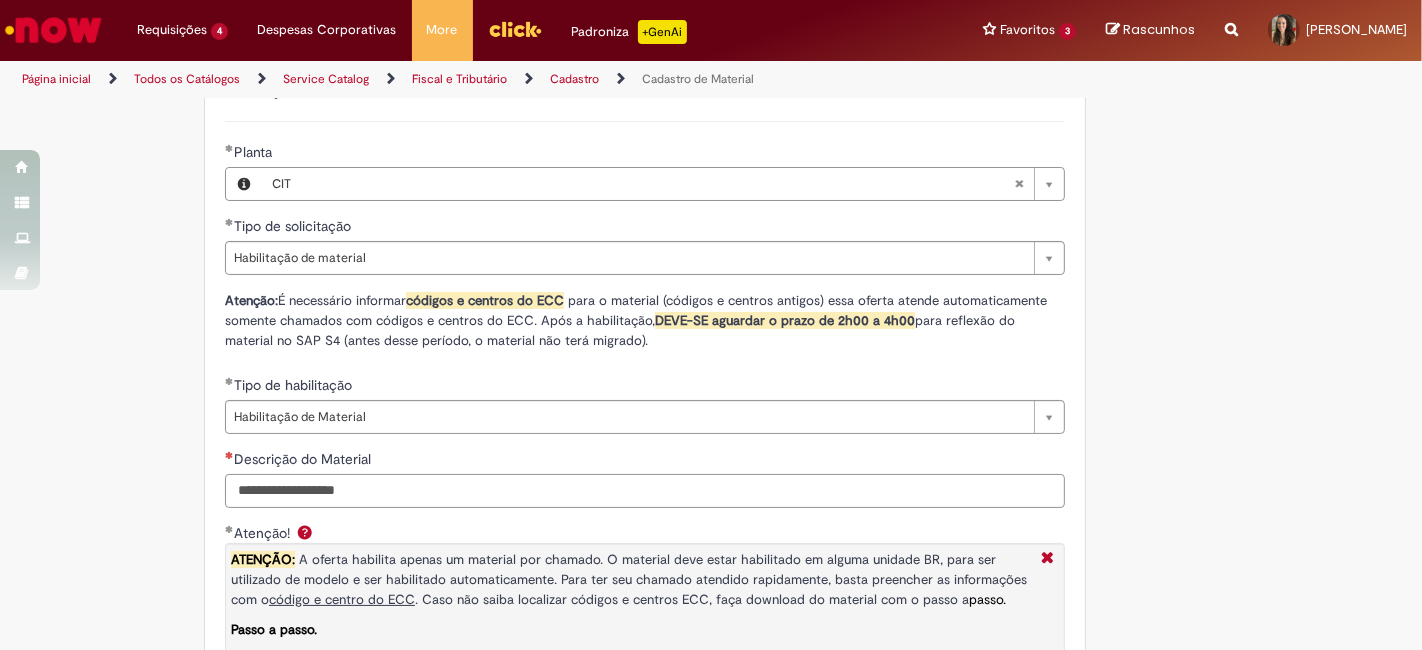 click on "Descrição do Material" at bounding box center [645, 491] 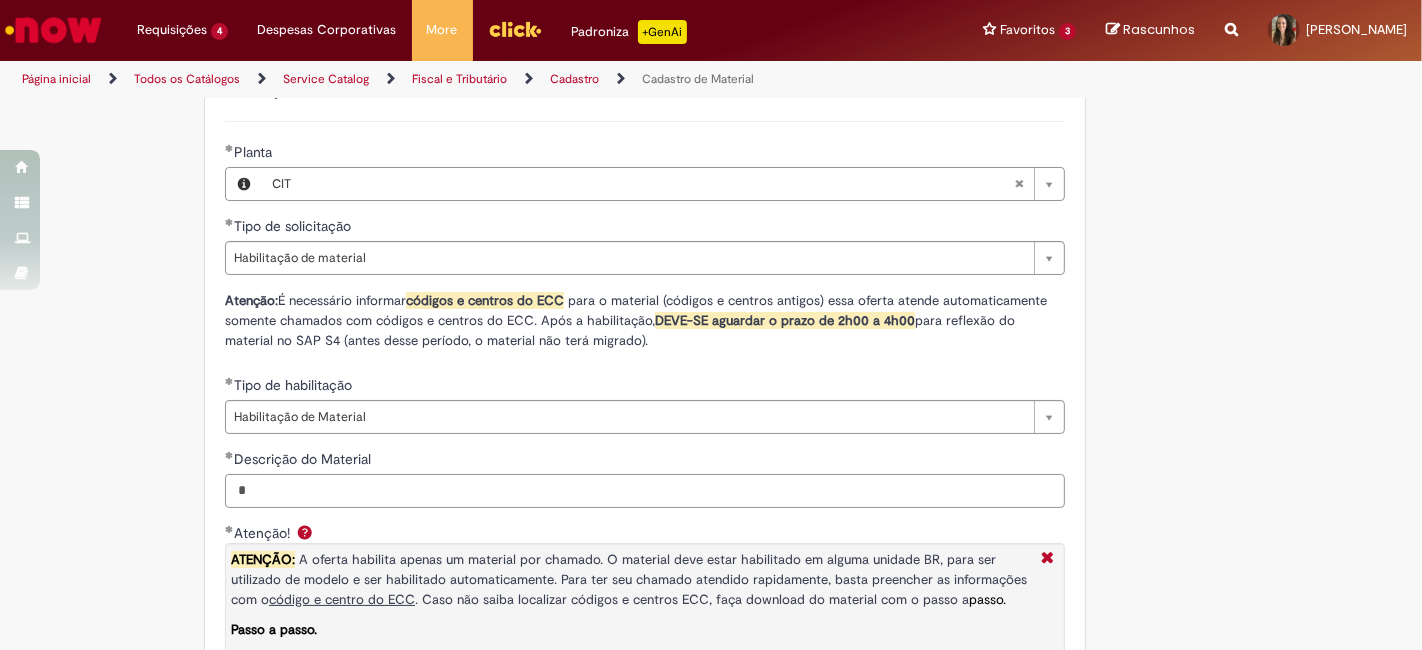 paste on "**********" 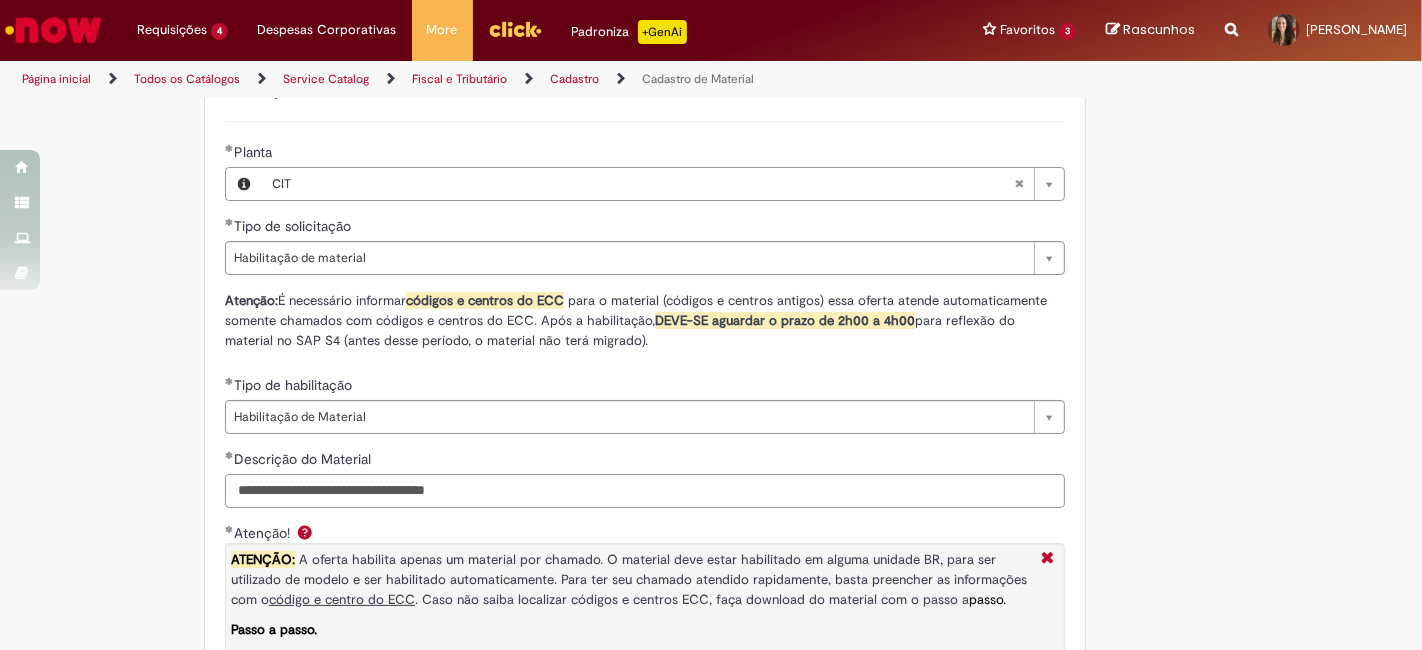 type on "**********" 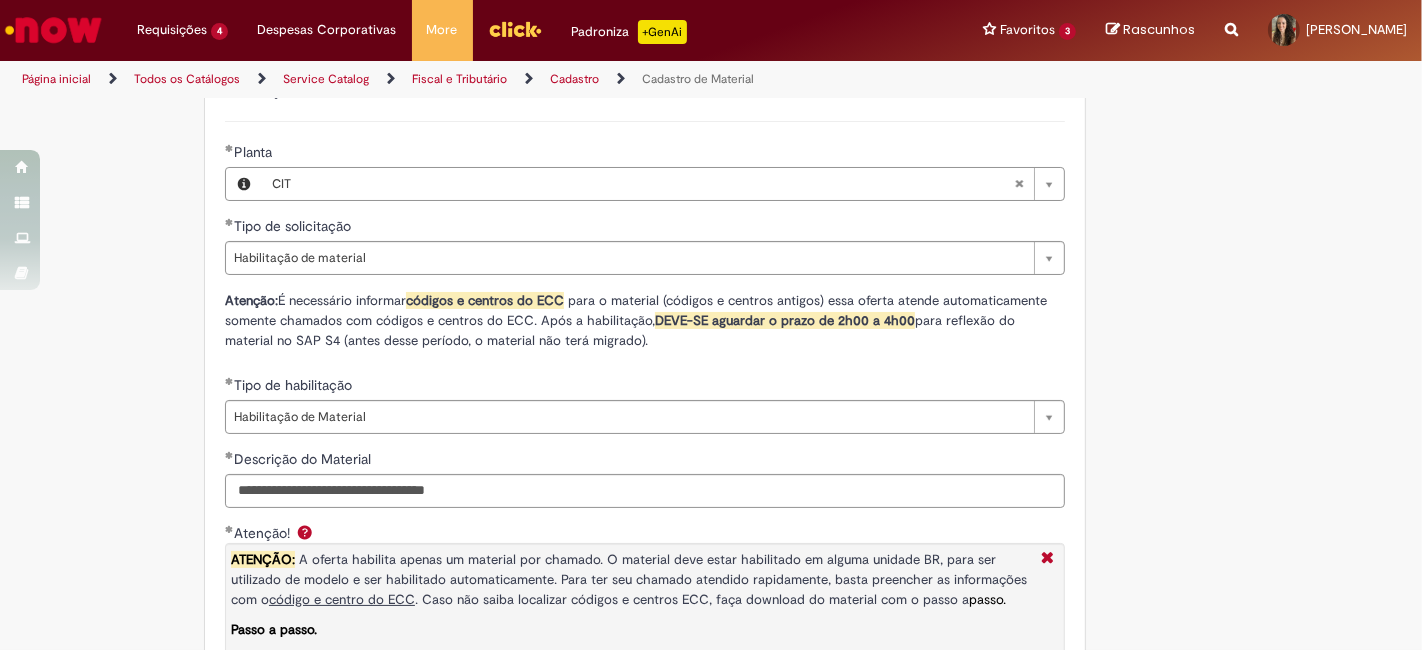 click on "**********" at bounding box center (645, 622) 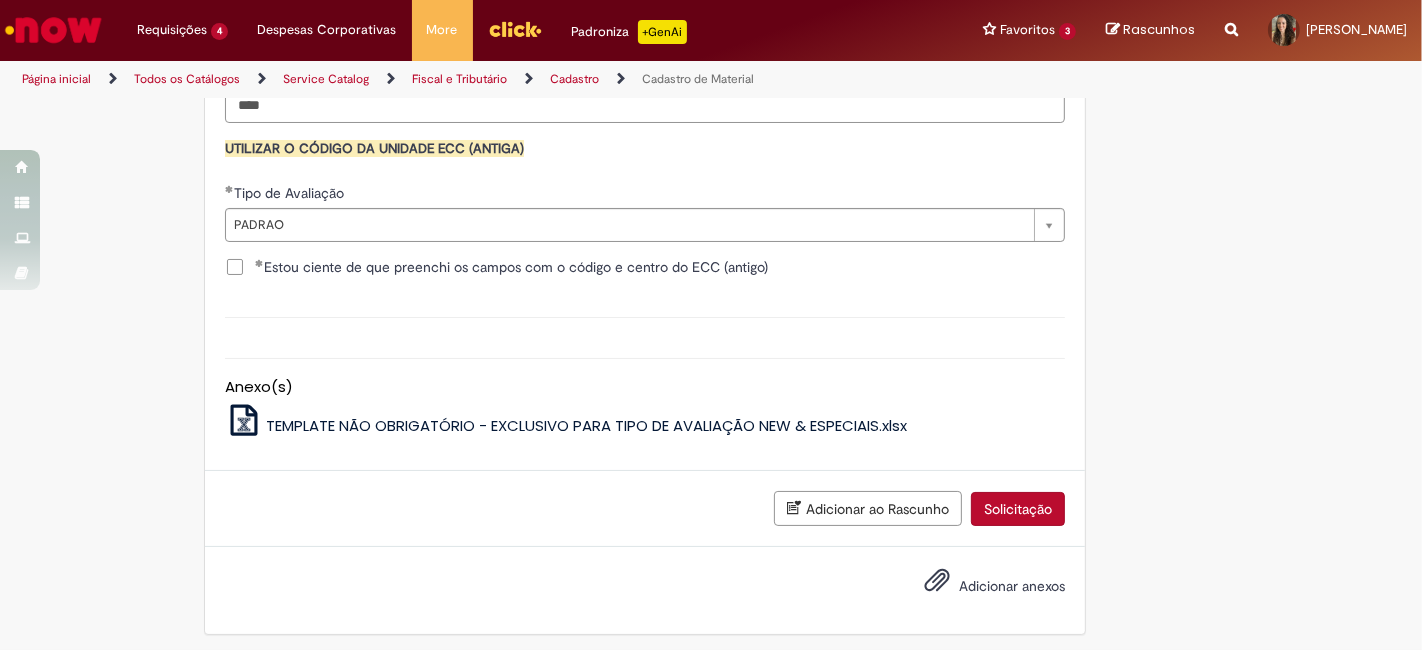 click on "Solicitação" at bounding box center [1018, 509] 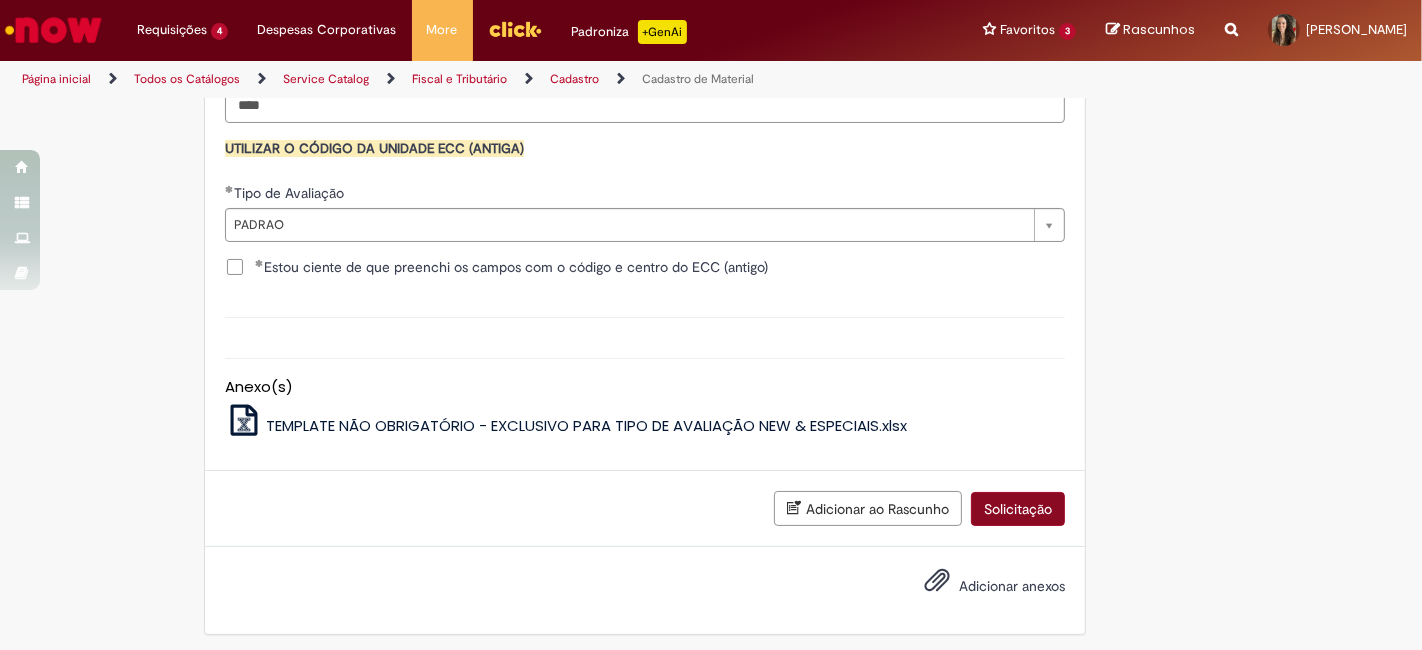 scroll, scrollTop: 2045, scrollLeft: 0, axis: vertical 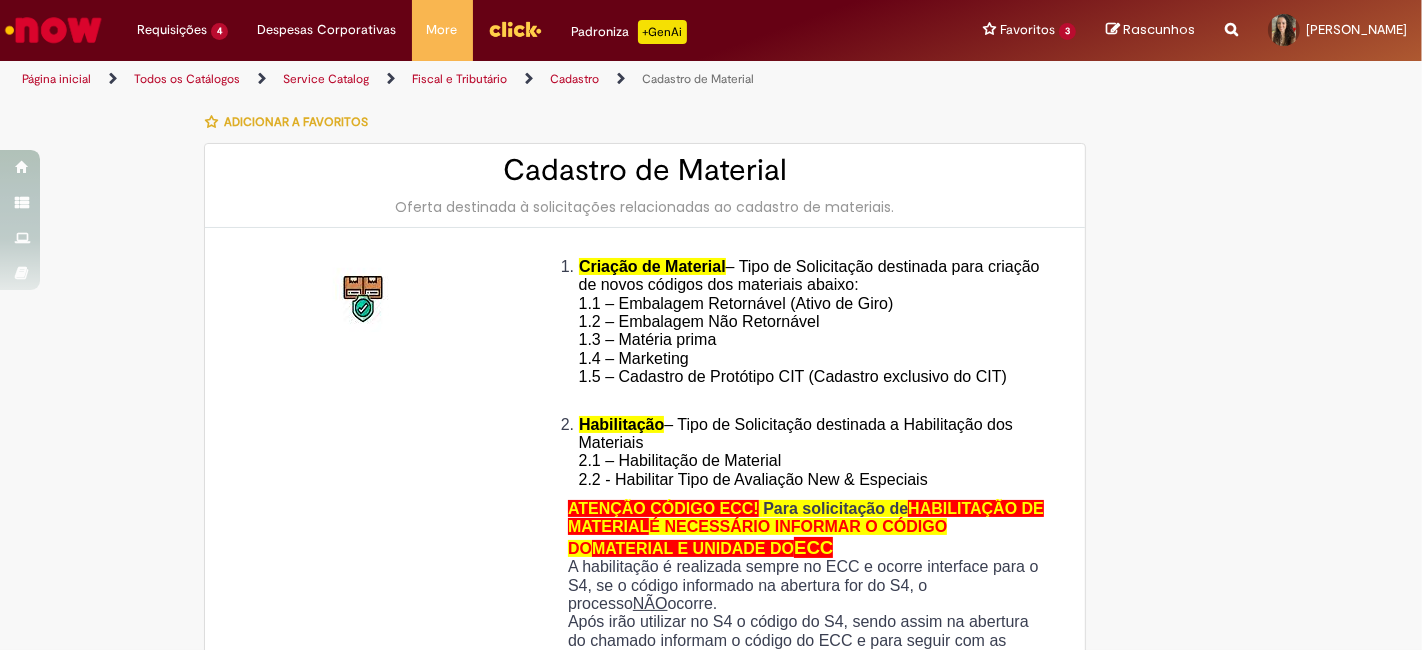 type on "**********" 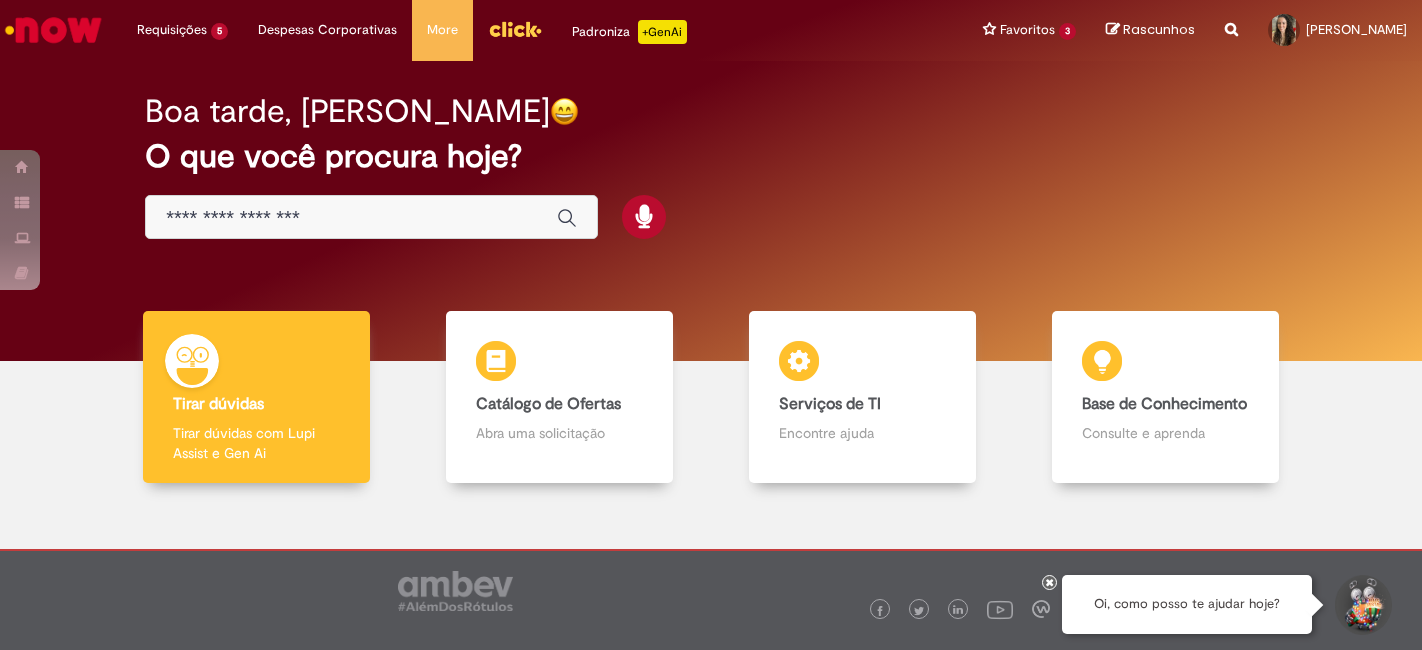scroll, scrollTop: 0, scrollLeft: 0, axis: both 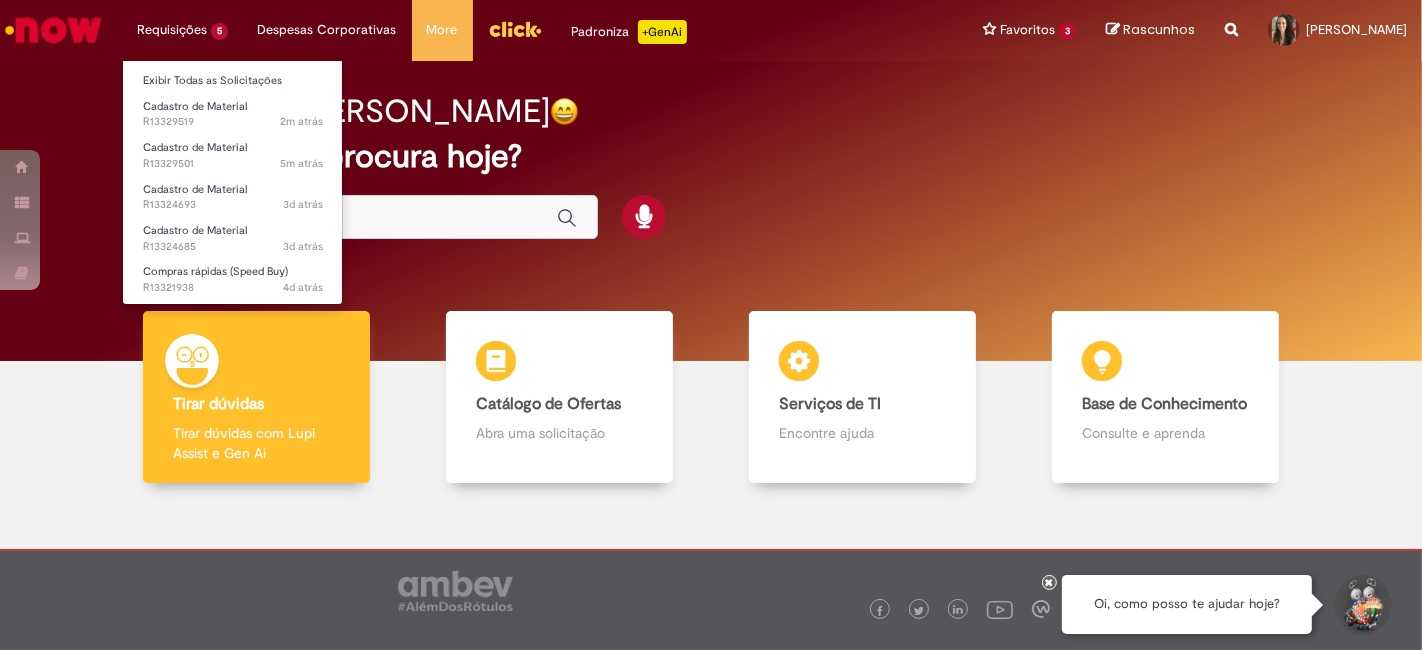 click on "Exibir Todas as Solicitações
Cadastro de Material
2m atrás 2 minutos atrás  R13329519
Cadastro de Material
5m atrás 5 minutos atrás  R13329501
Cadastro de Material
3d atrás 3 dias atrás  R13324693
Cadastro de Material
3d atrás 3 dias atrás  R13324685
Compras rápidas (Speed Buy)
4d atrás 4 dias atrás  R13321938" at bounding box center [232, 182] 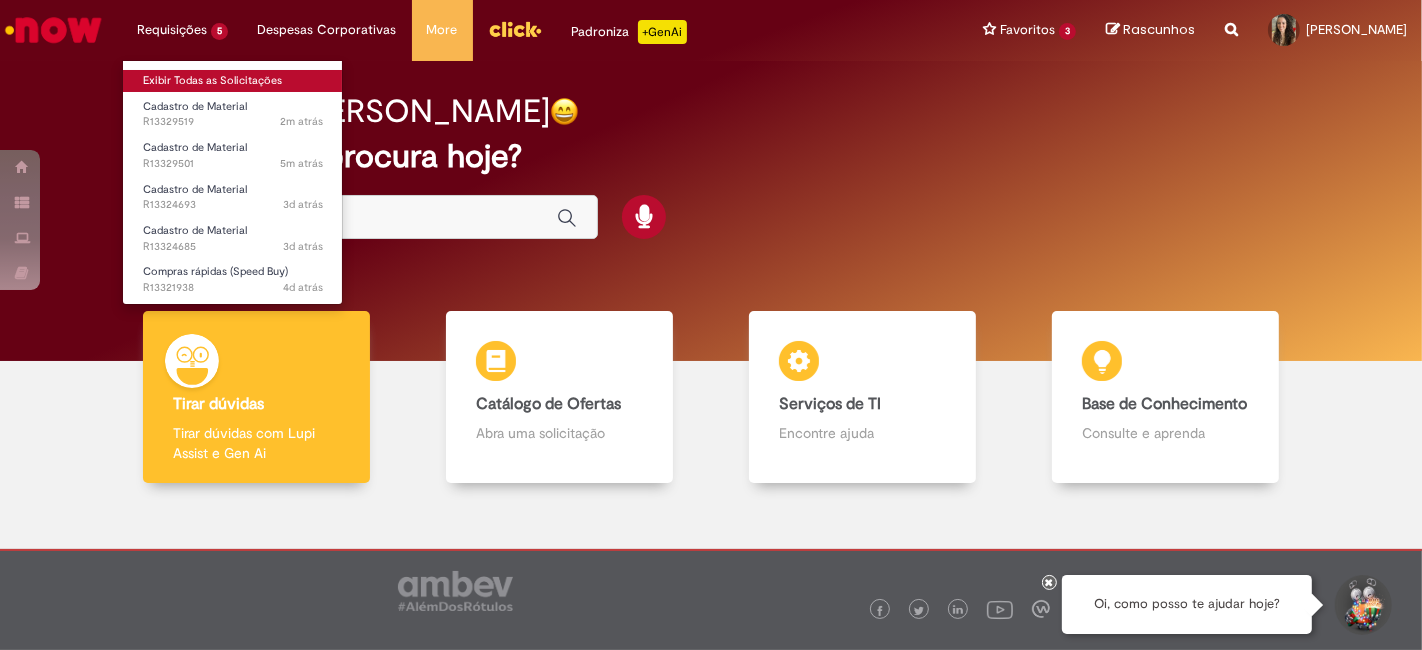 click on "Exibir Todas as Solicitações" at bounding box center [233, 81] 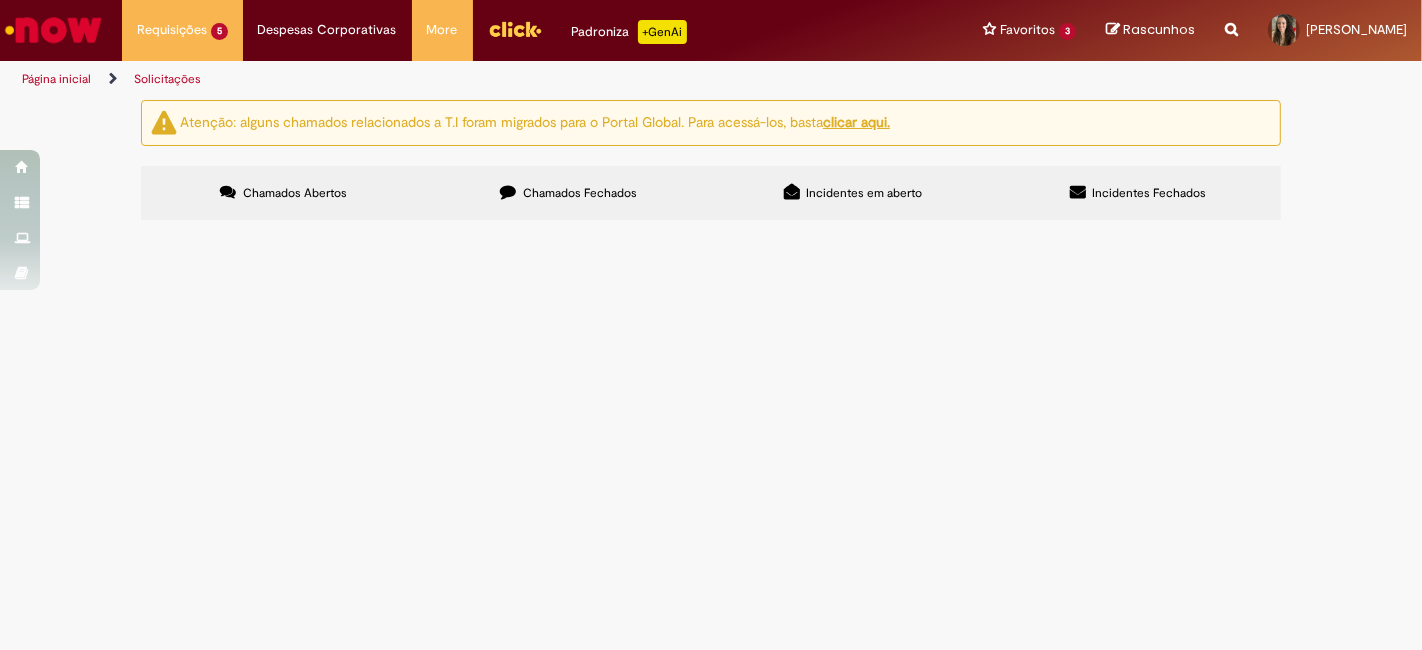 click on "R13329501" at bounding box center [0, 0] 